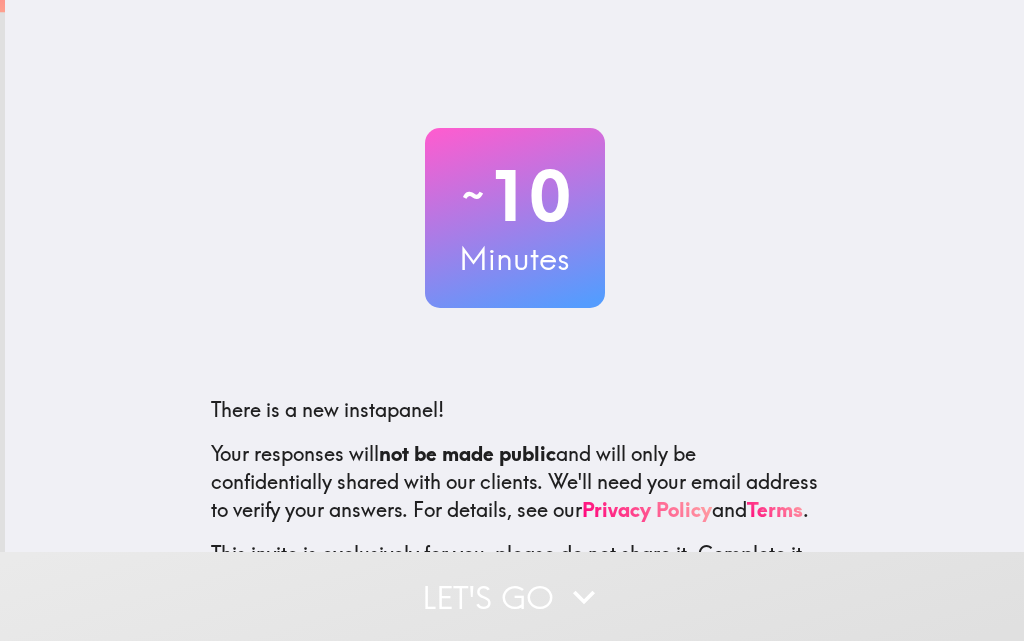 scroll, scrollTop: 0, scrollLeft: 0, axis: both 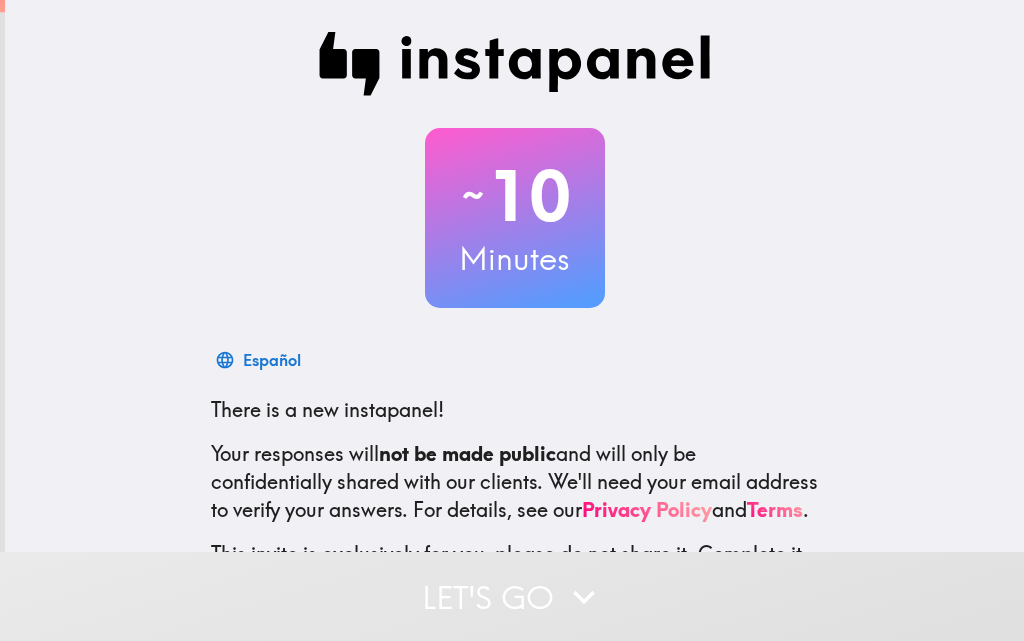click on "~ 10" at bounding box center (515, 196) 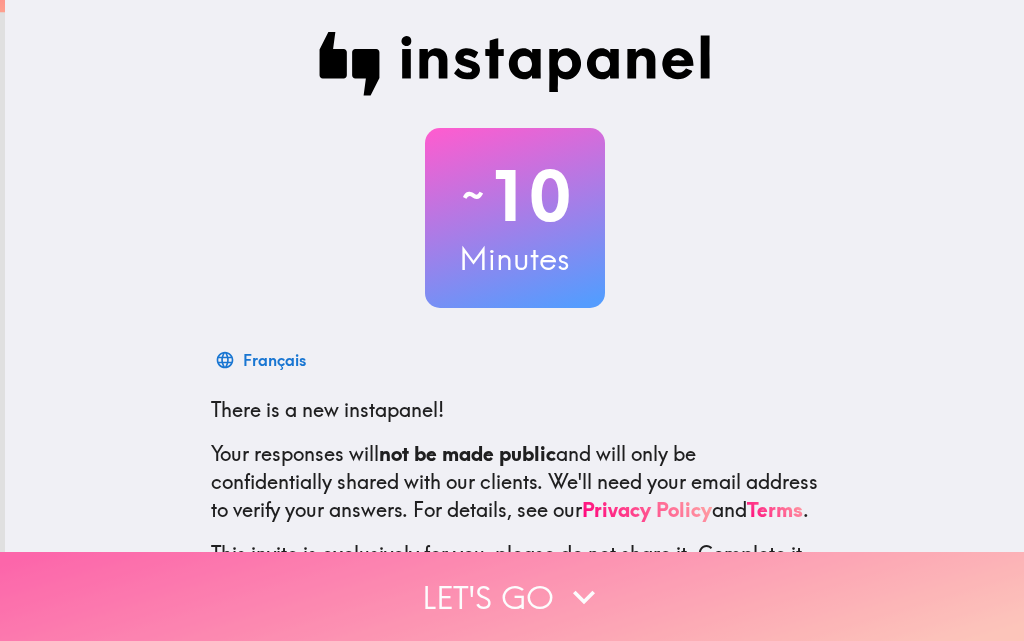 click on "Let's go" at bounding box center (512, 596) 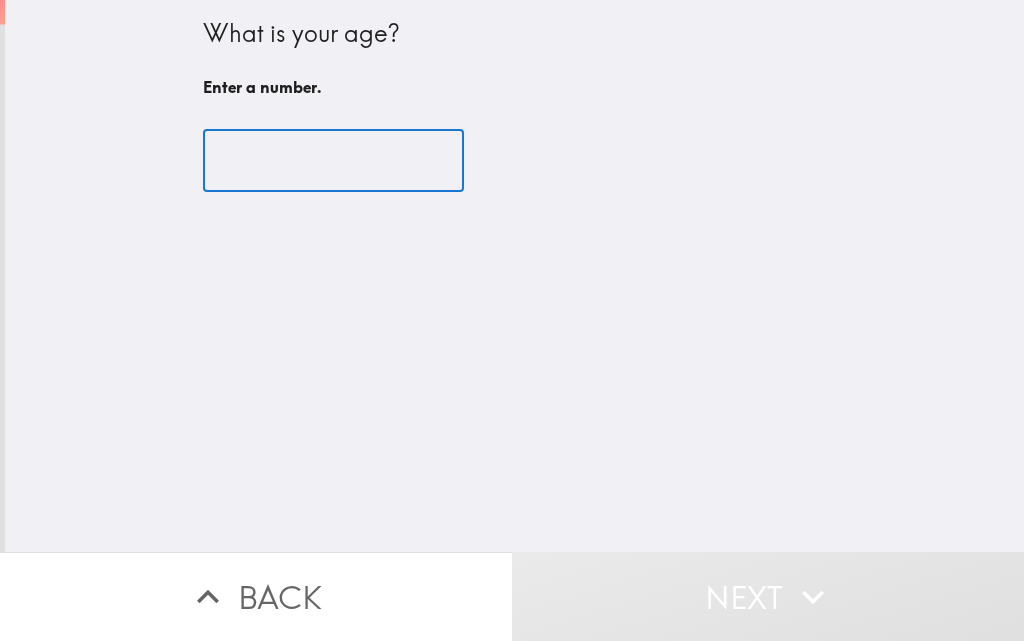 click at bounding box center [333, 161] 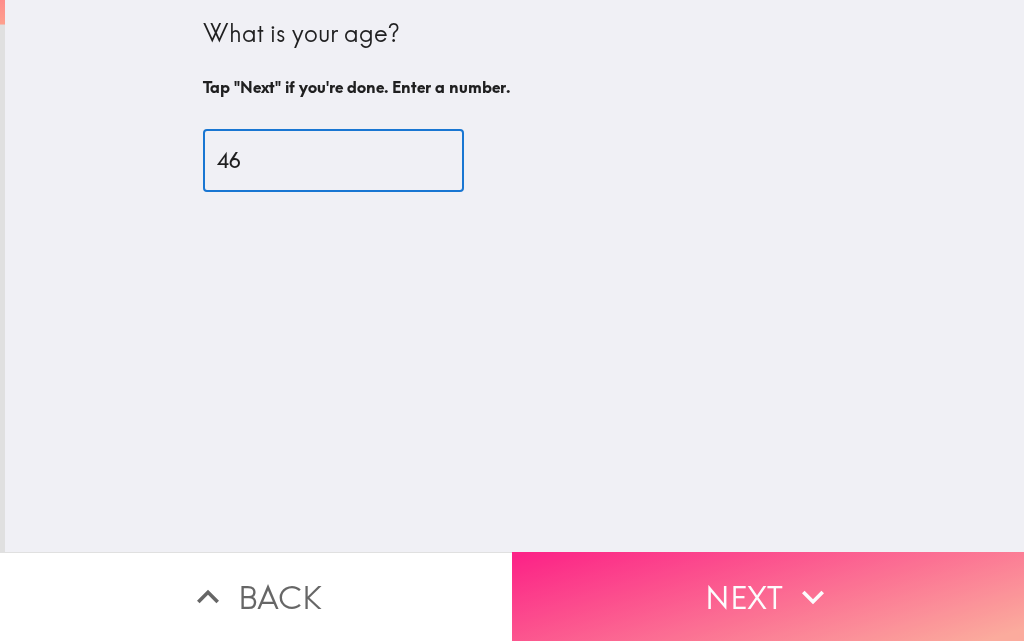 type on "46" 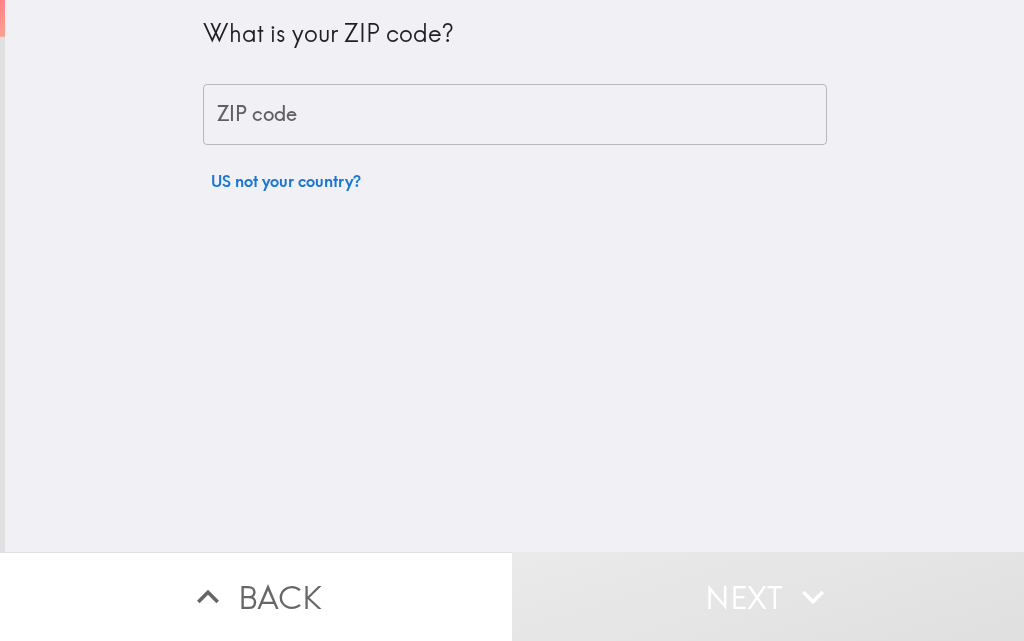 click on "ZIP code" at bounding box center (515, 115) 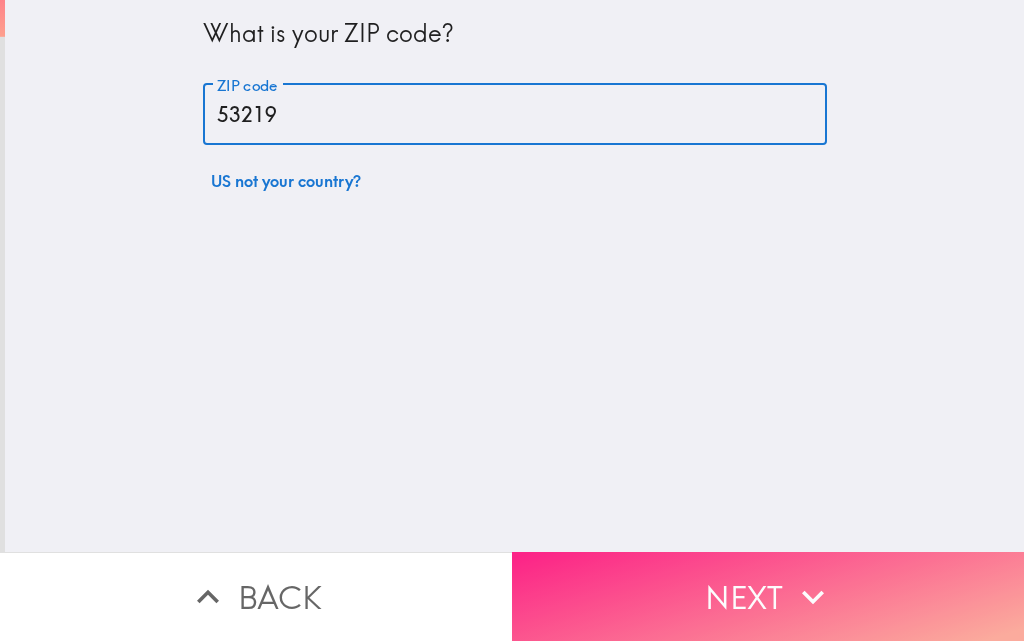 type on "53219" 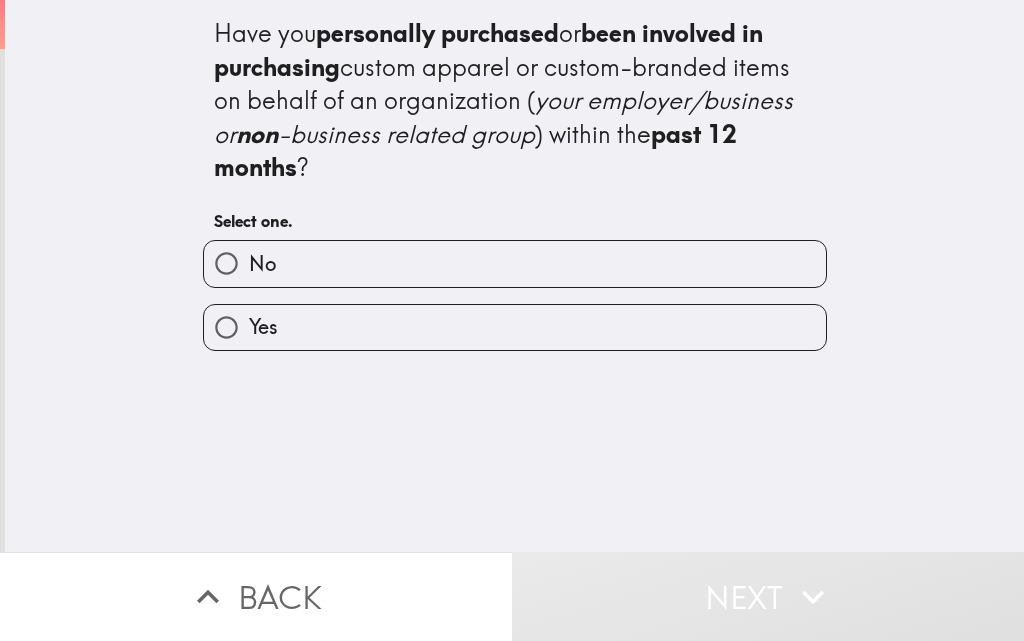click on "Yes" at bounding box center (515, 327) 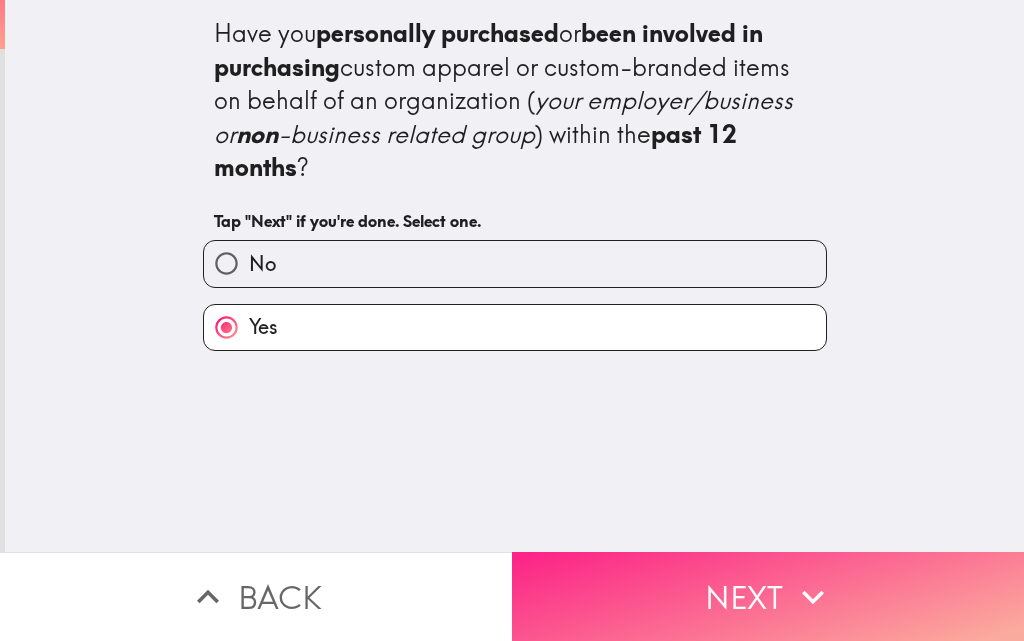 click on "Next" at bounding box center [768, 596] 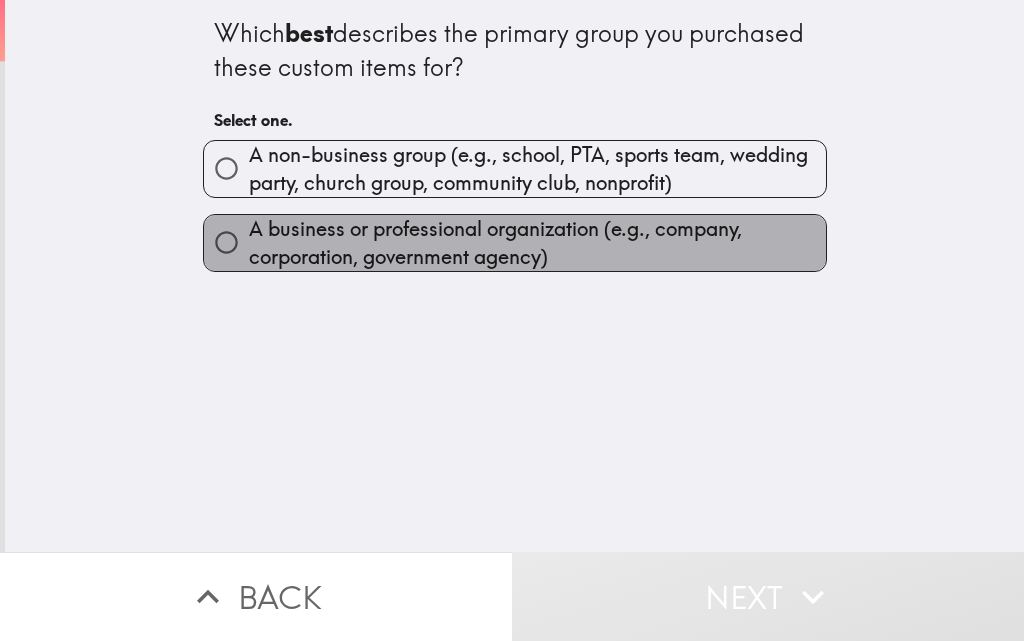 click on "A business or professional organization (e.g., company, corporation, government agency)" at bounding box center [537, 243] 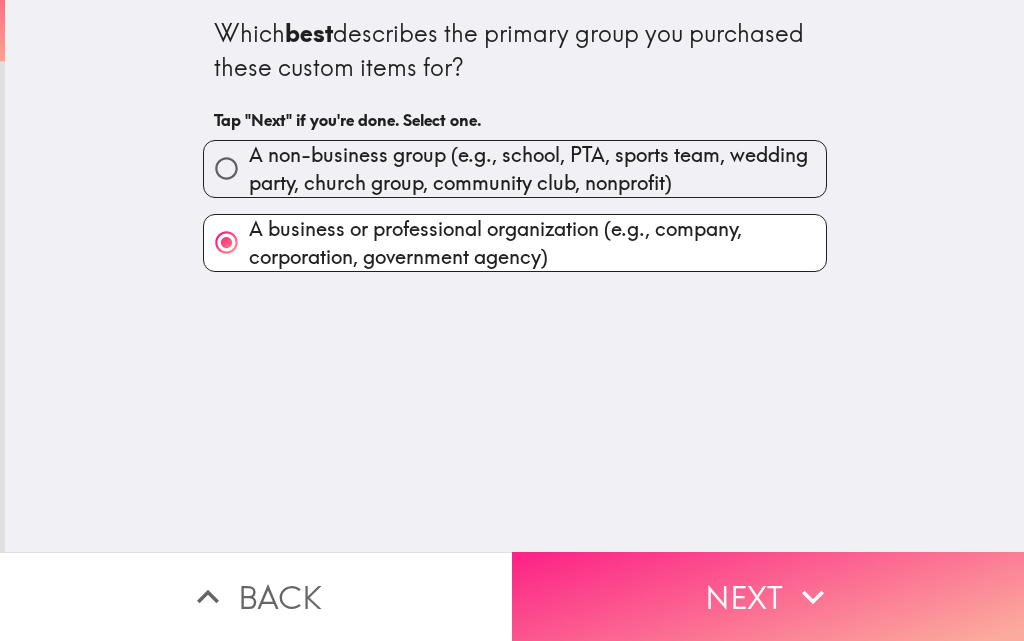 click on "Next" at bounding box center [768, 596] 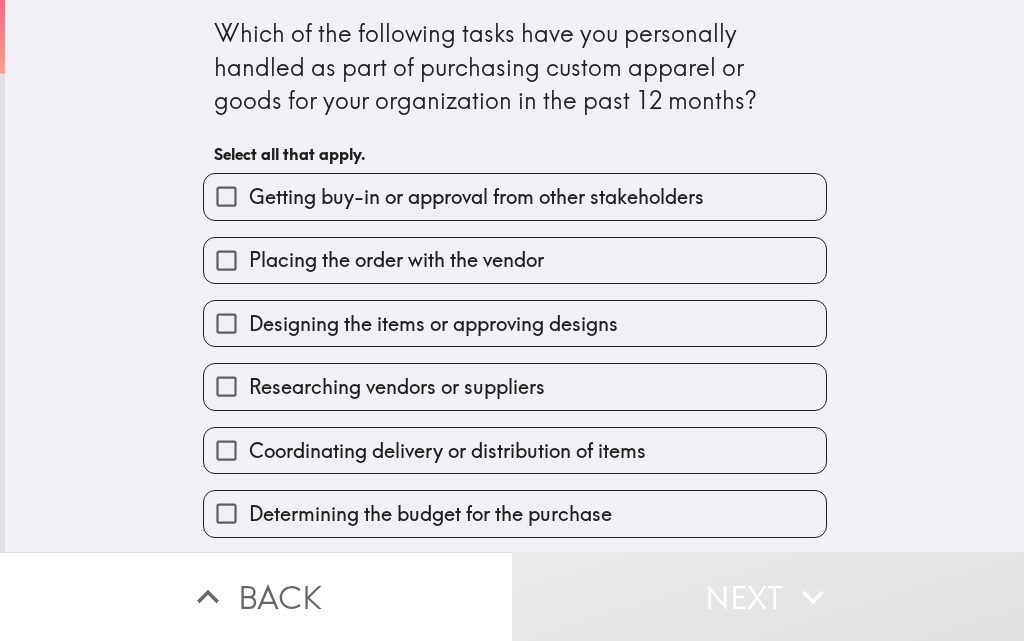 click on "Getting buy-in or approval from other stakeholders" at bounding box center (476, 197) 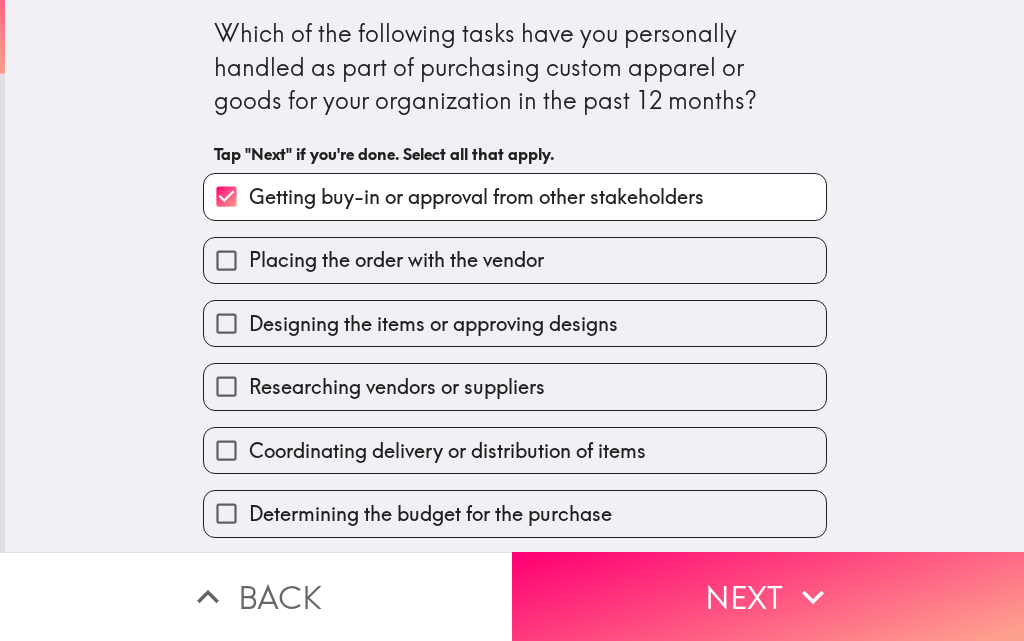 click on "Placing the order with the vendor" at bounding box center [396, 260] 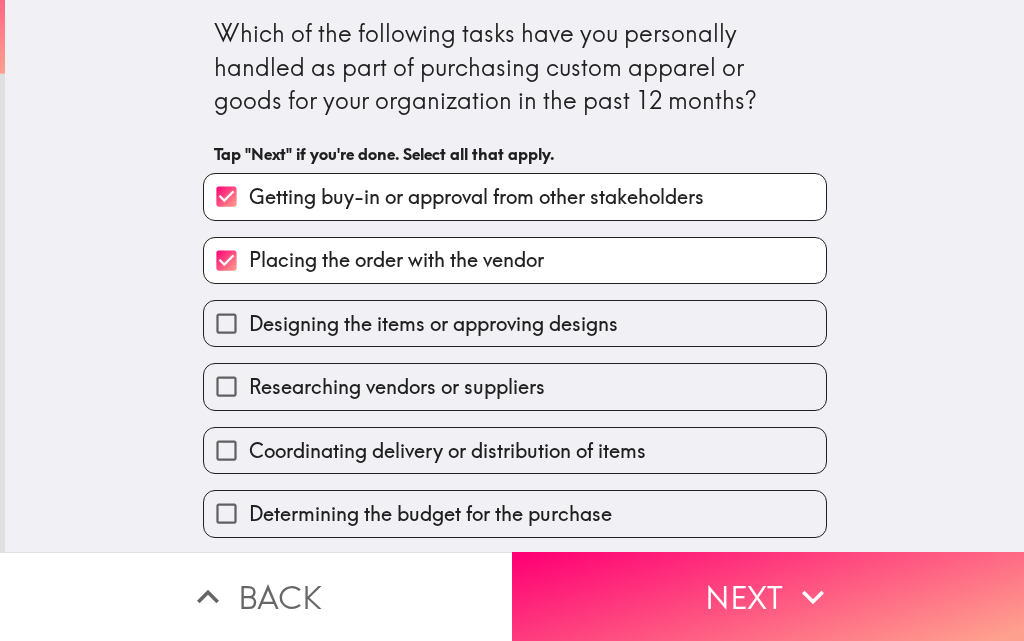 click on "Designing the items or approving designs" at bounding box center (433, 324) 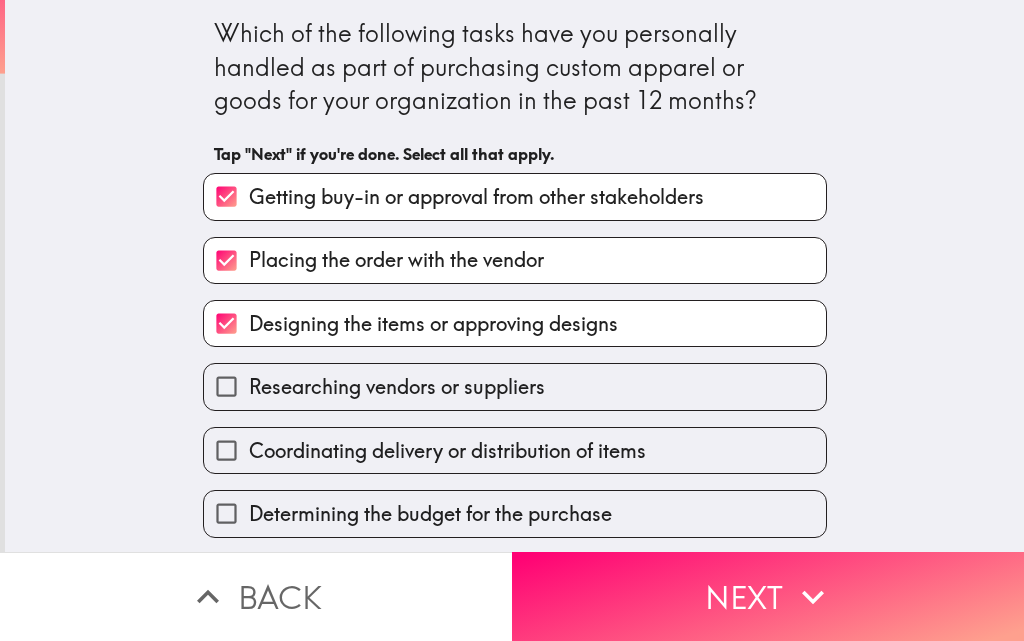 click on "Researching vendors or suppliers" at bounding box center [397, 387] 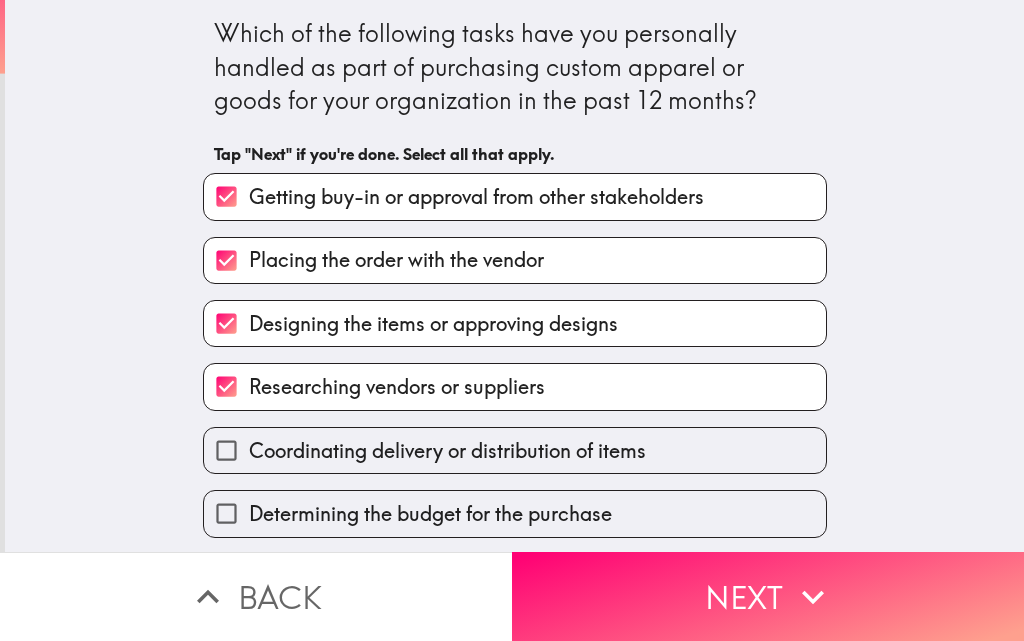 click on "Coordinating delivery or distribution of items" at bounding box center [447, 451] 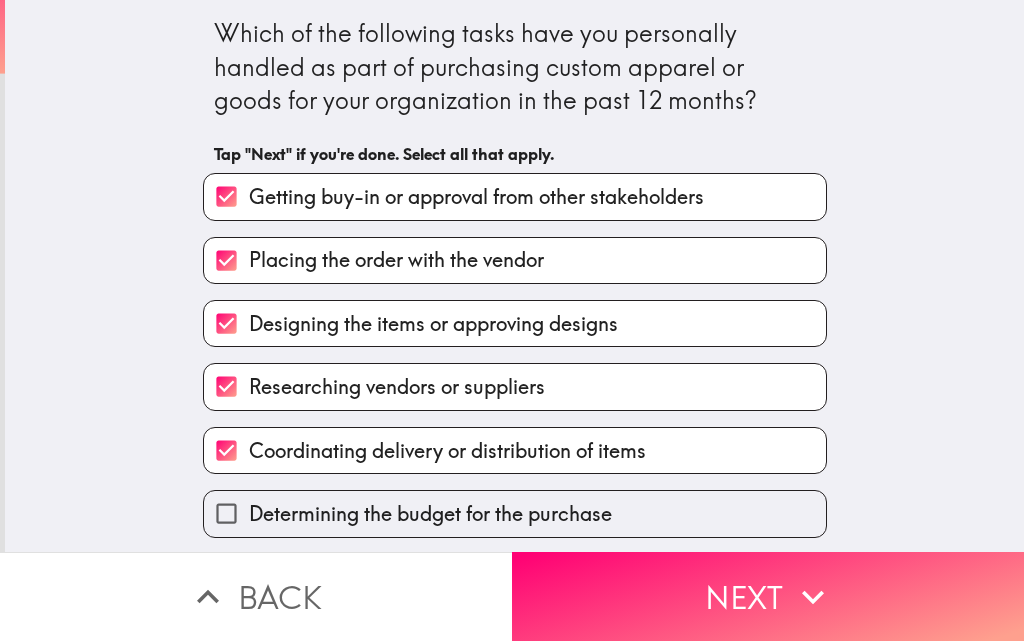 click on "Determining the budget for the purchase" at bounding box center [430, 514] 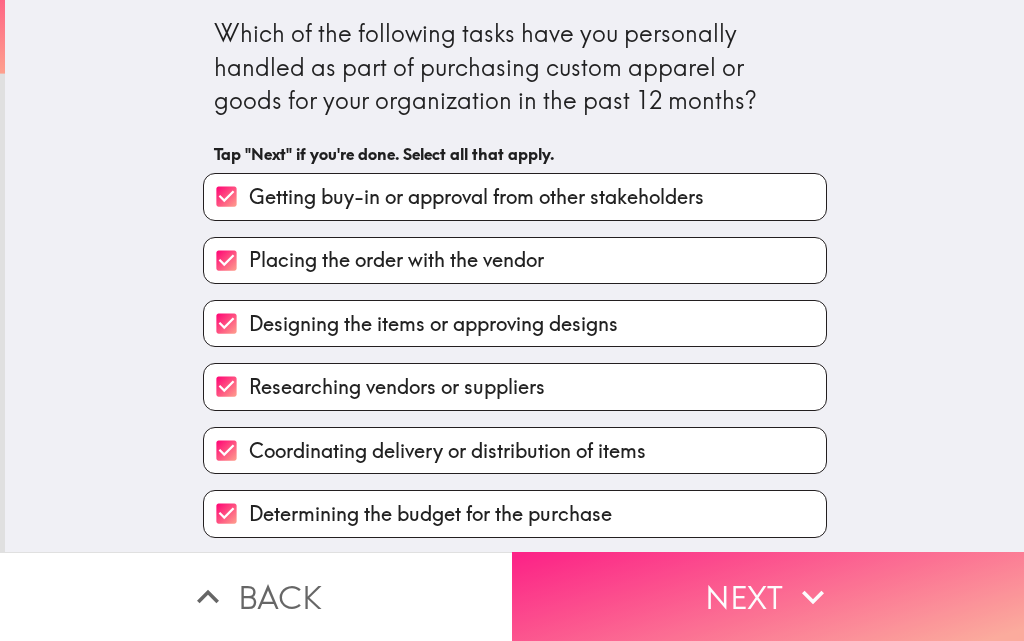 click on "Next" at bounding box center [768, 596] 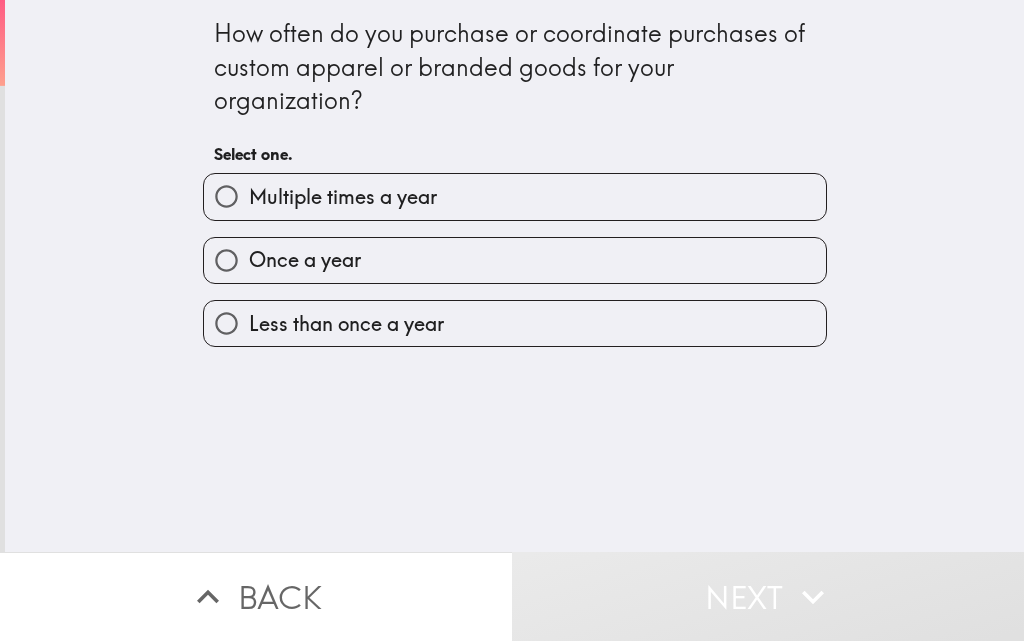click on "Multiple times a year" at bounding box center [343, 197] 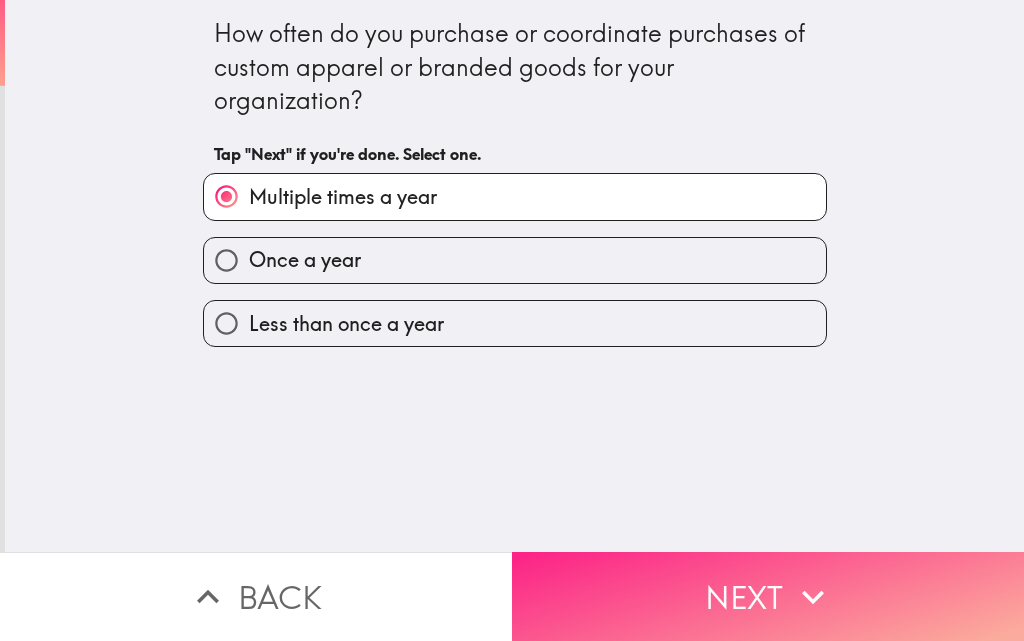 click on "Next" at bounding box center [768, 596] 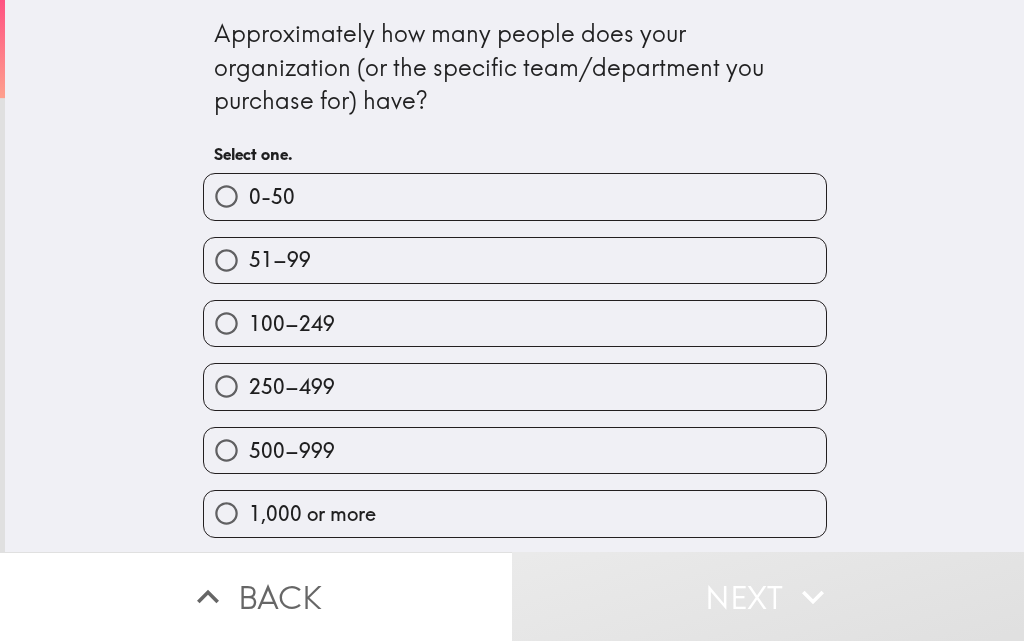 type 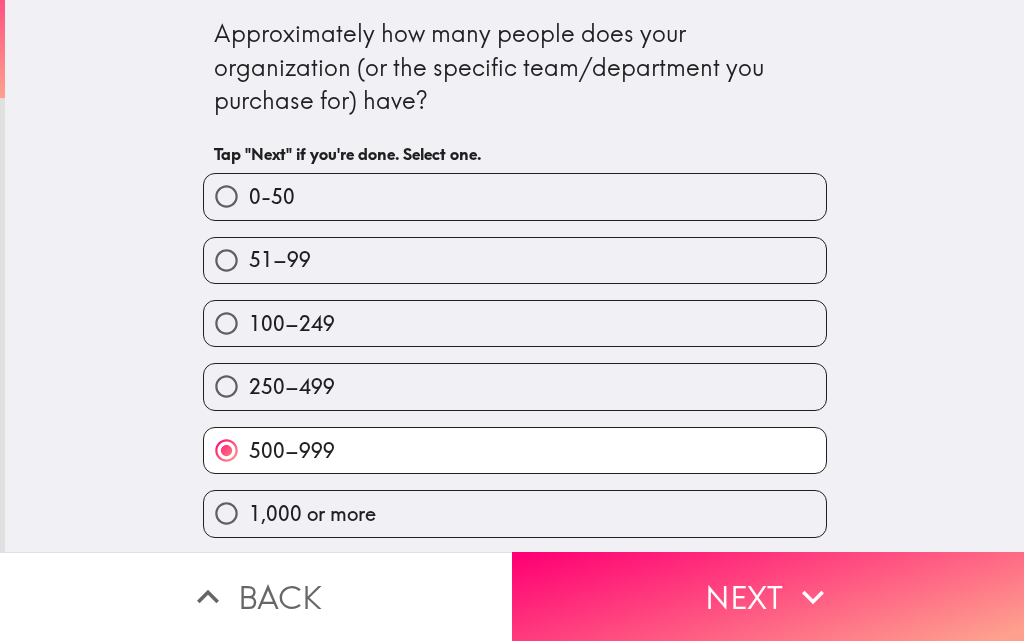 scroll, scrollTop: 1, scrollLeft: 0, axis: vertical 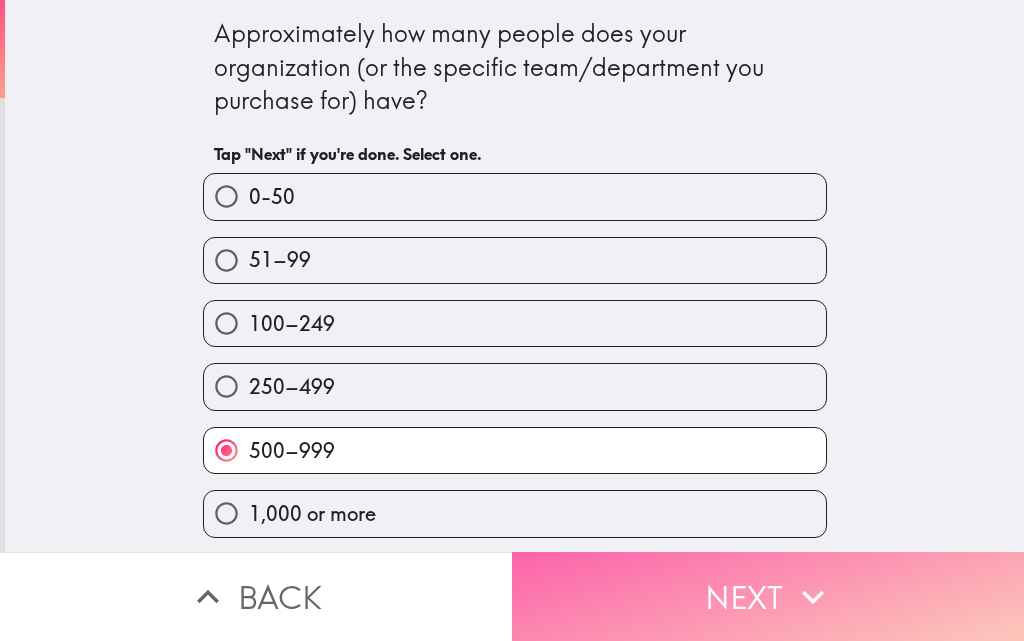 click on "Next" at bounding box center (768, 596) 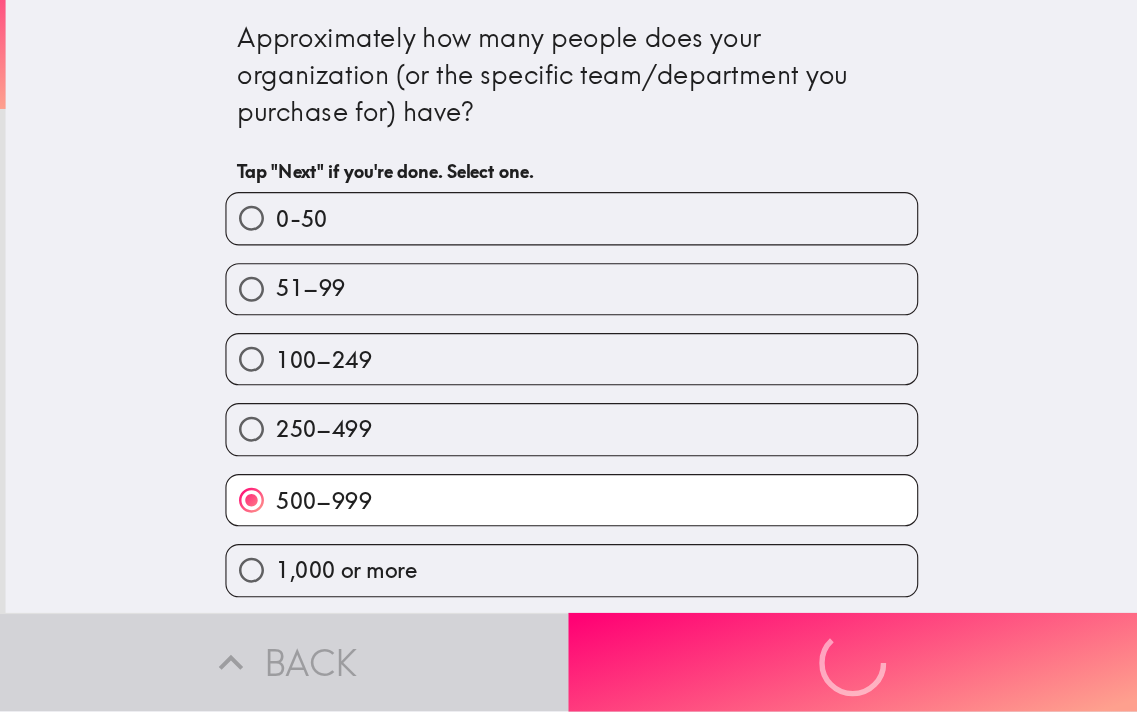 scroll, scrollTop: 0, scrollLeft: 0, axis: both 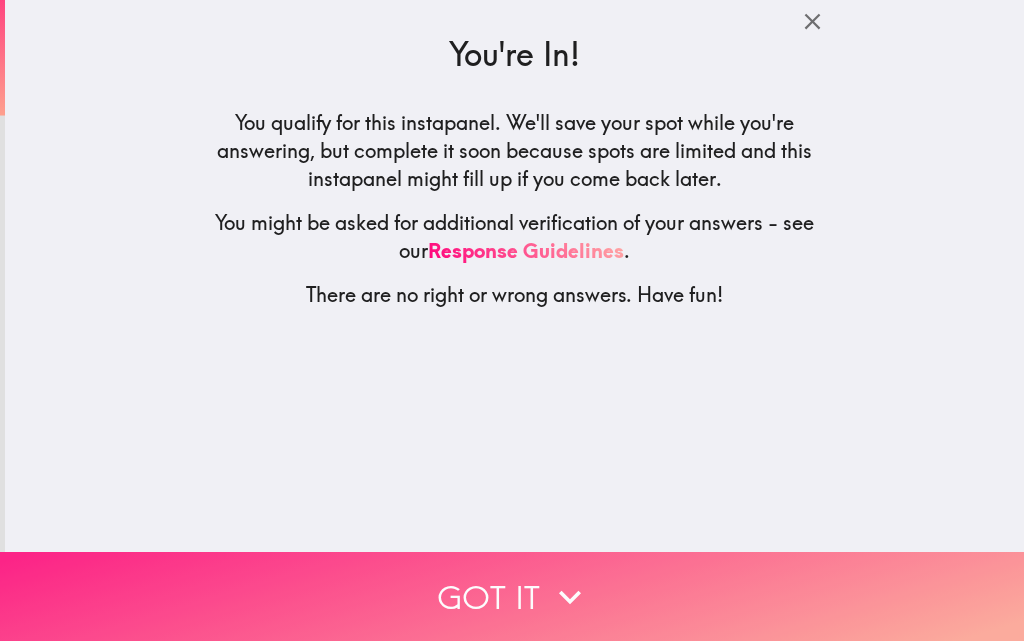 click on "Got it" at bounding box center [512, 596] 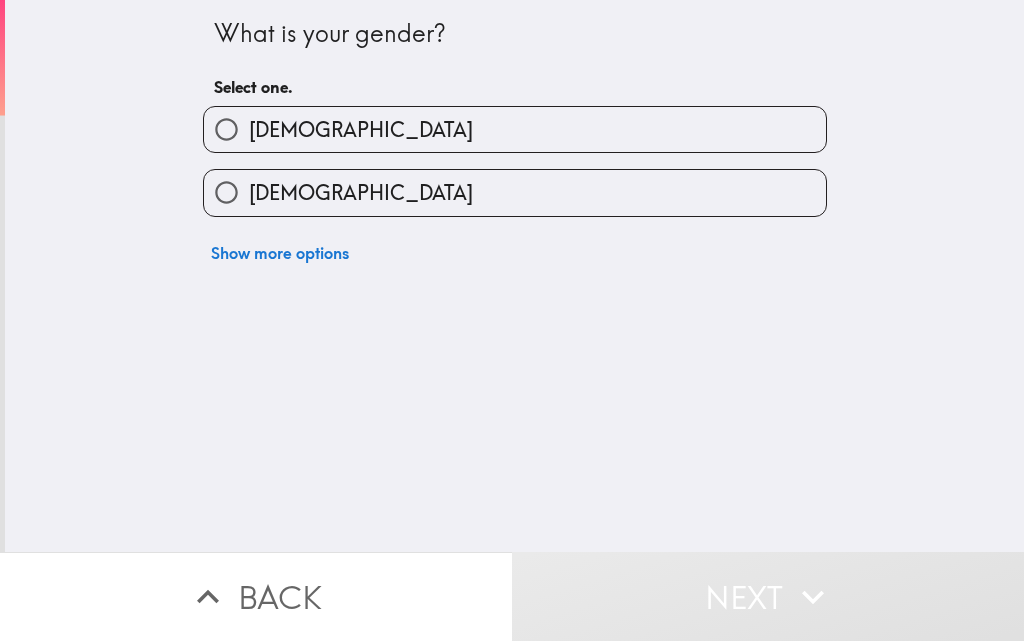 click on "[DEMOGRAPHIC_DATA]" at bounding box center [361, 130] 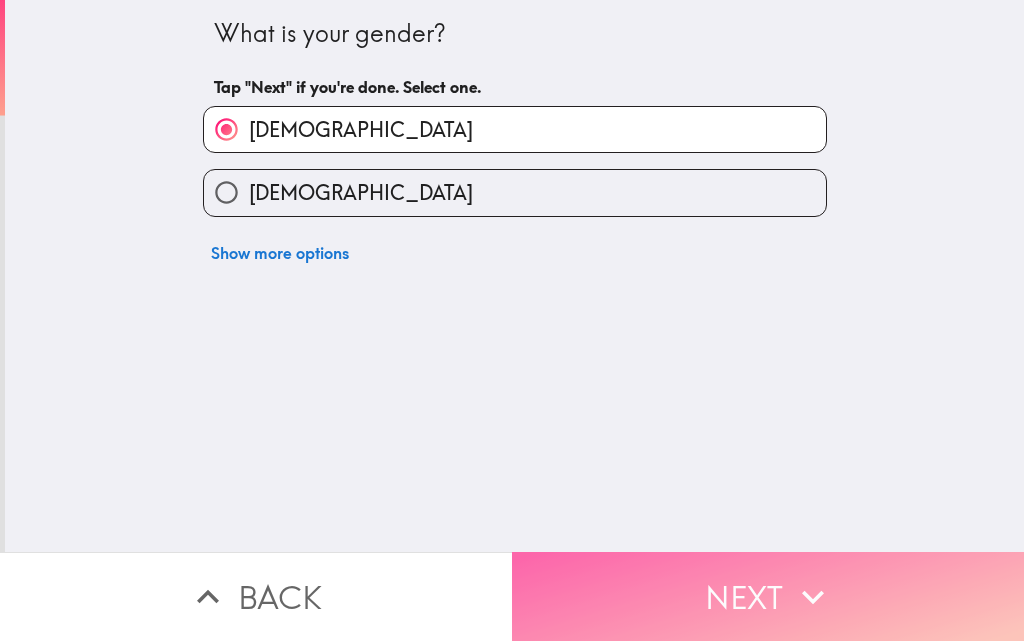 click on "Next" at bounding box center (768, 596) 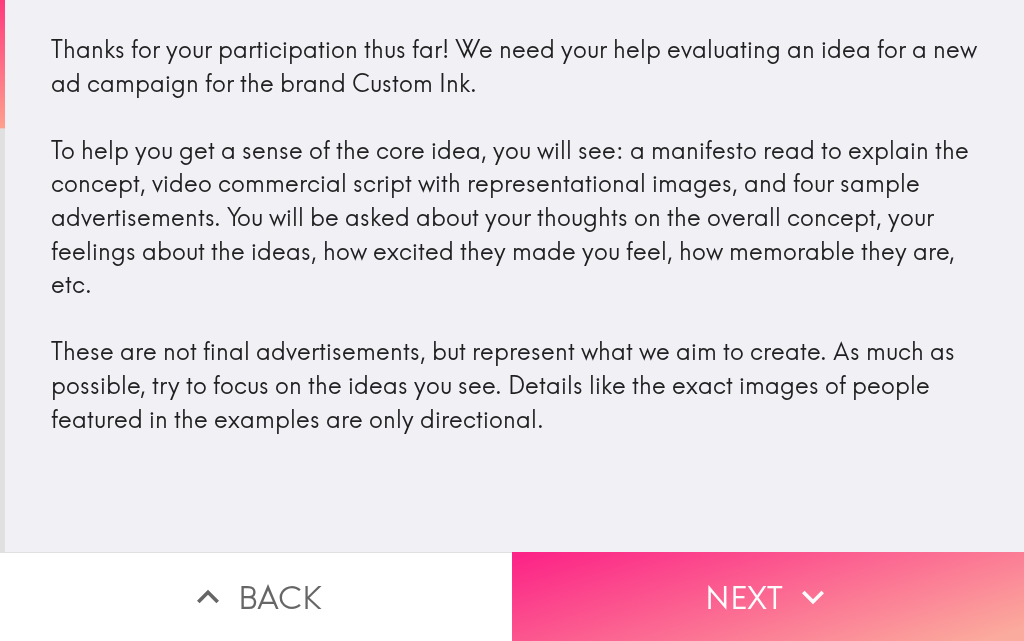 click on "Next" at bounding box center [768, 596] 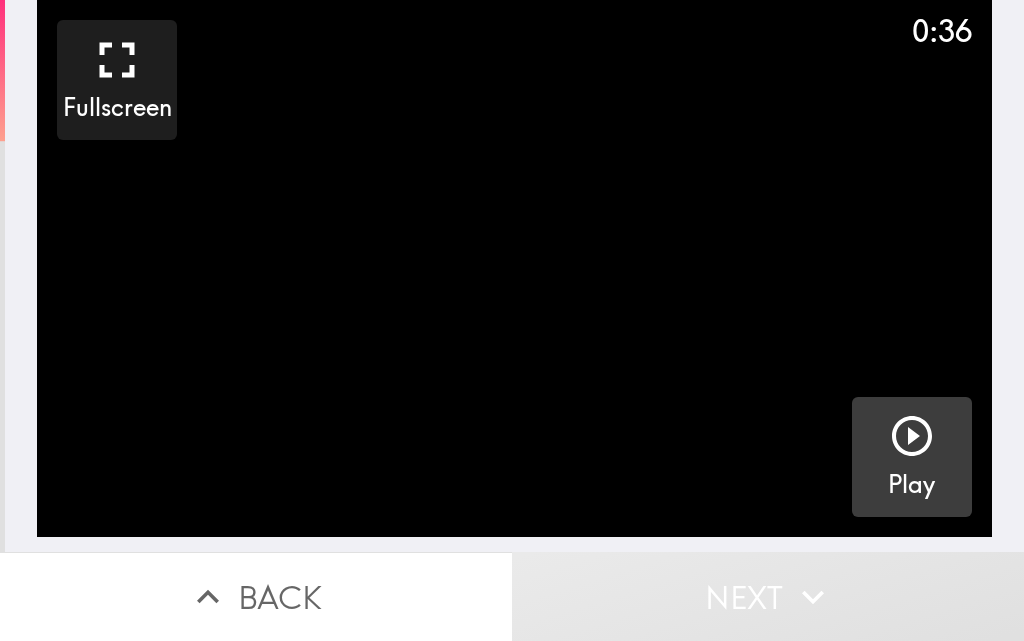 click 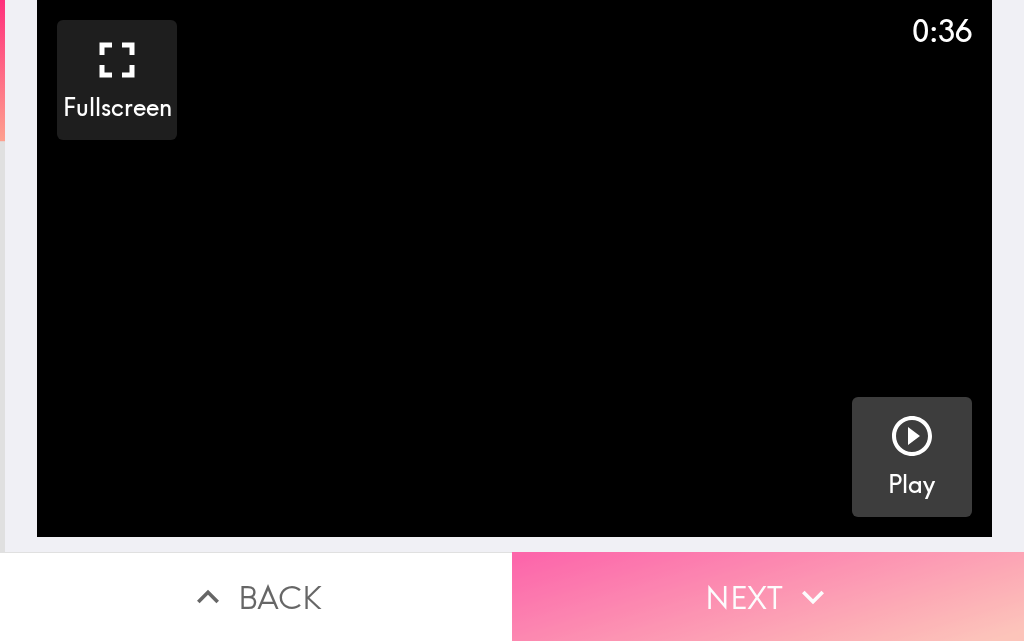 click on "Next" at bounding box center (768, 596) 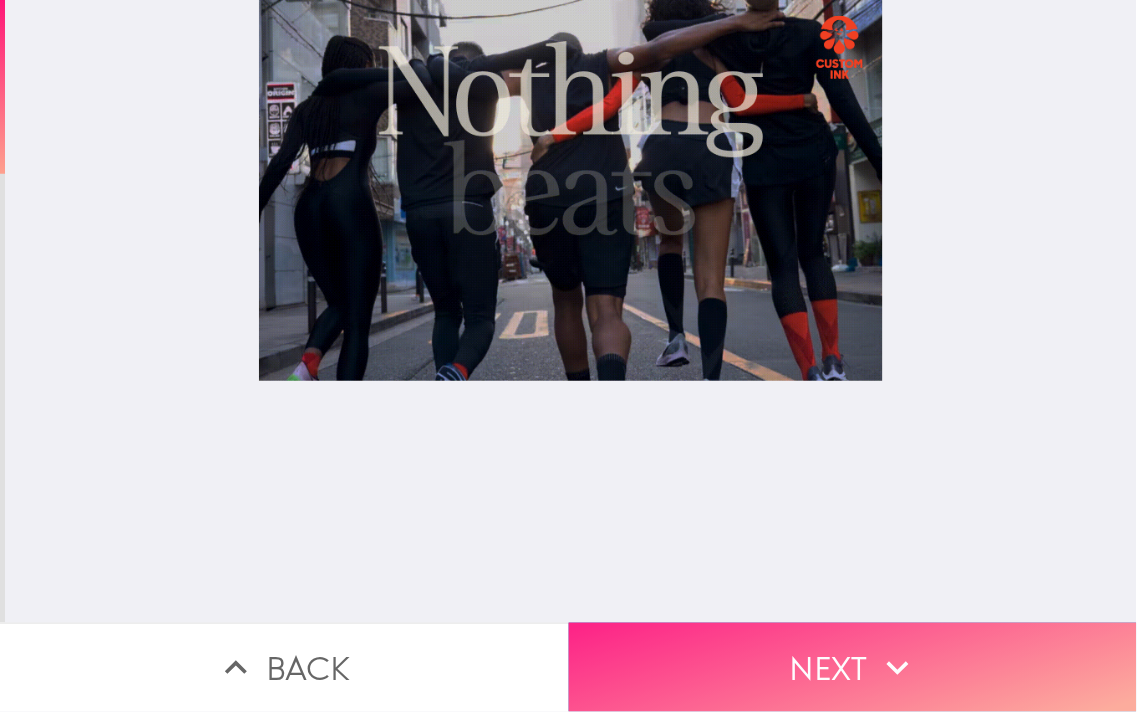 click on "Next" at bounding box center [853, 667] 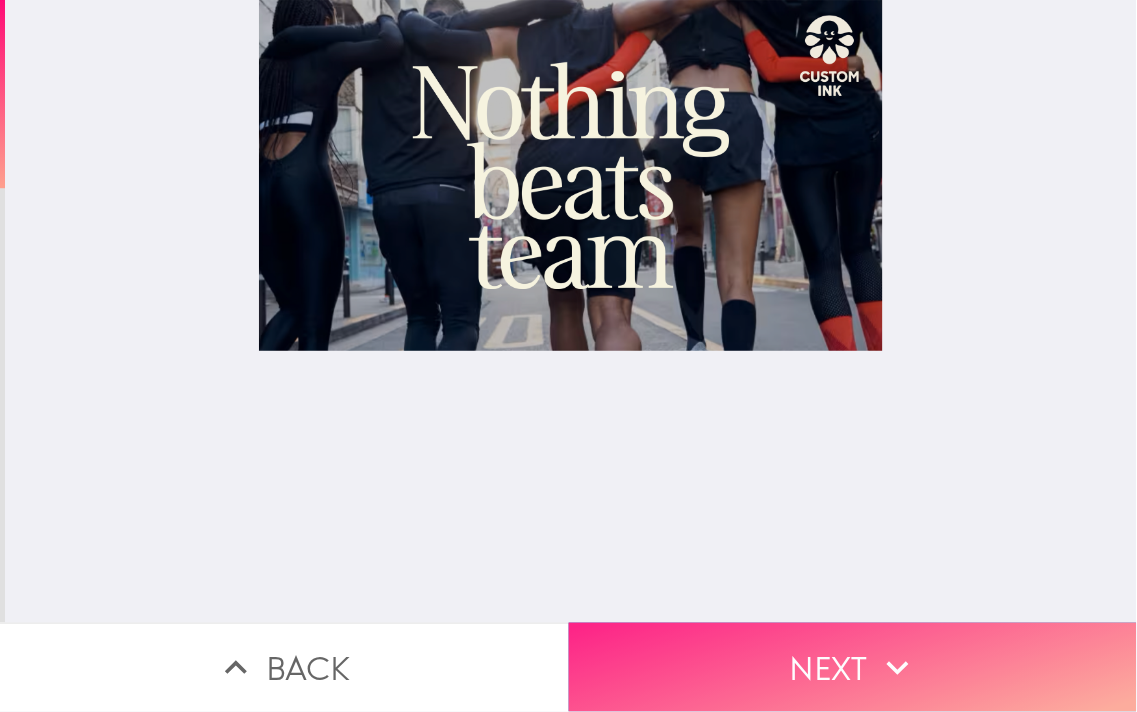click on "Next" at bounding box center (853, 667) 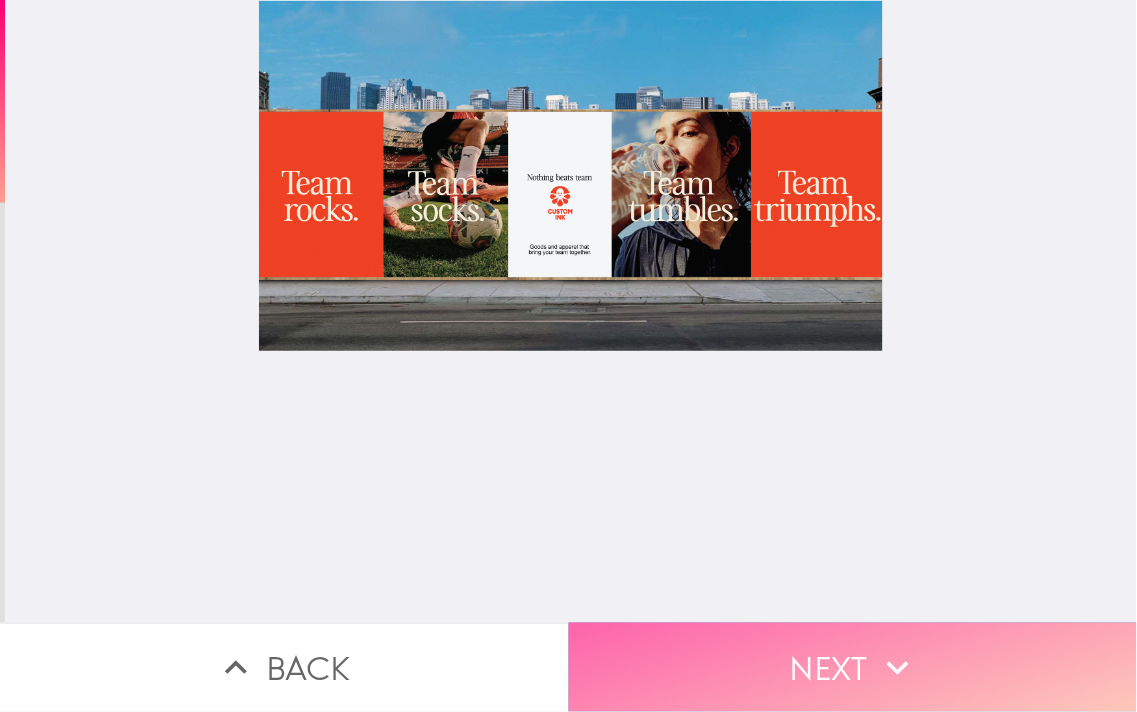click on "Next" at bounding box center [853, 667] 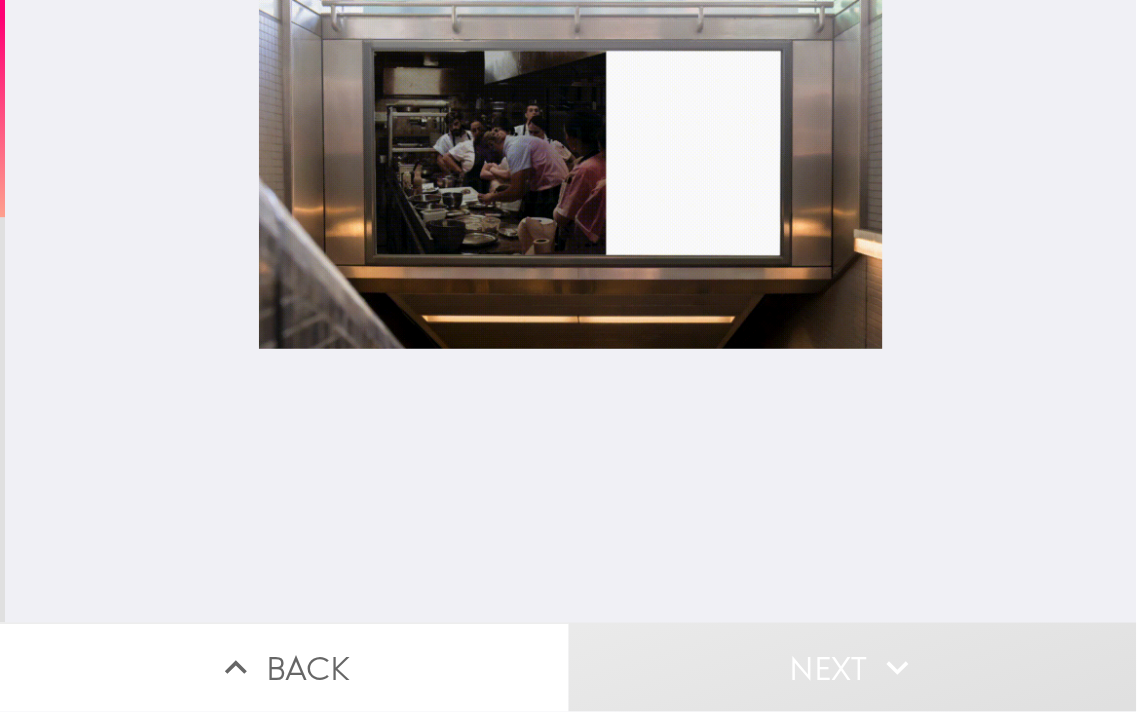 click at bounding box center (571, 311) 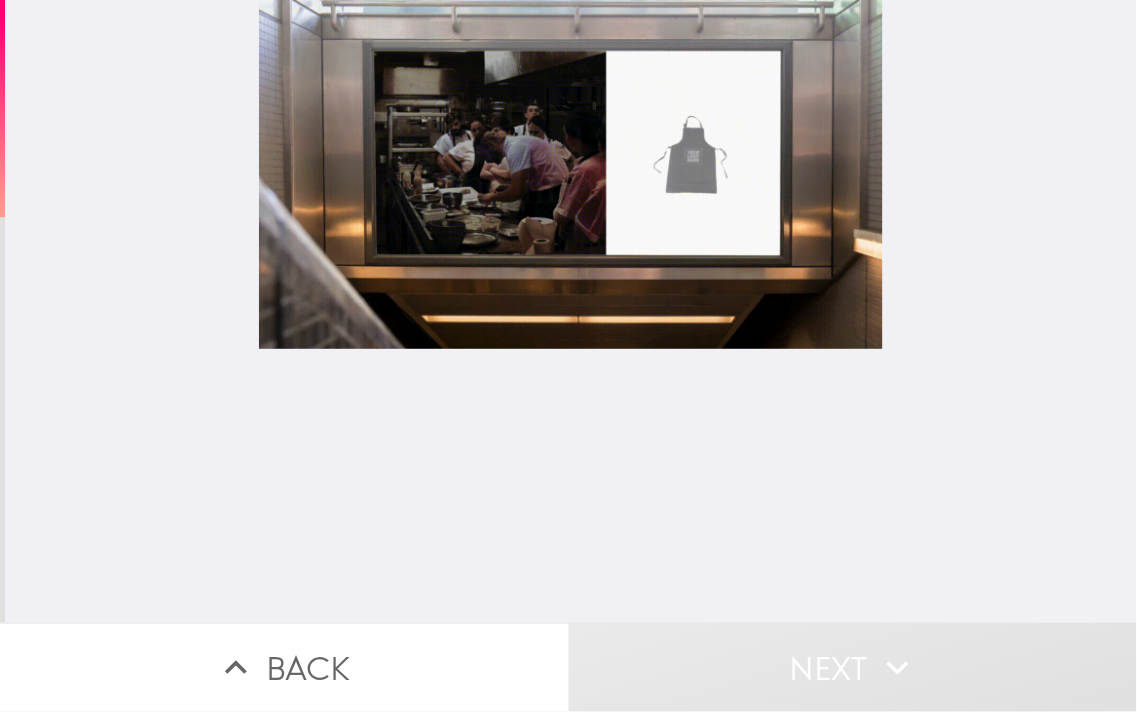 click at bounding box center (571, 311) 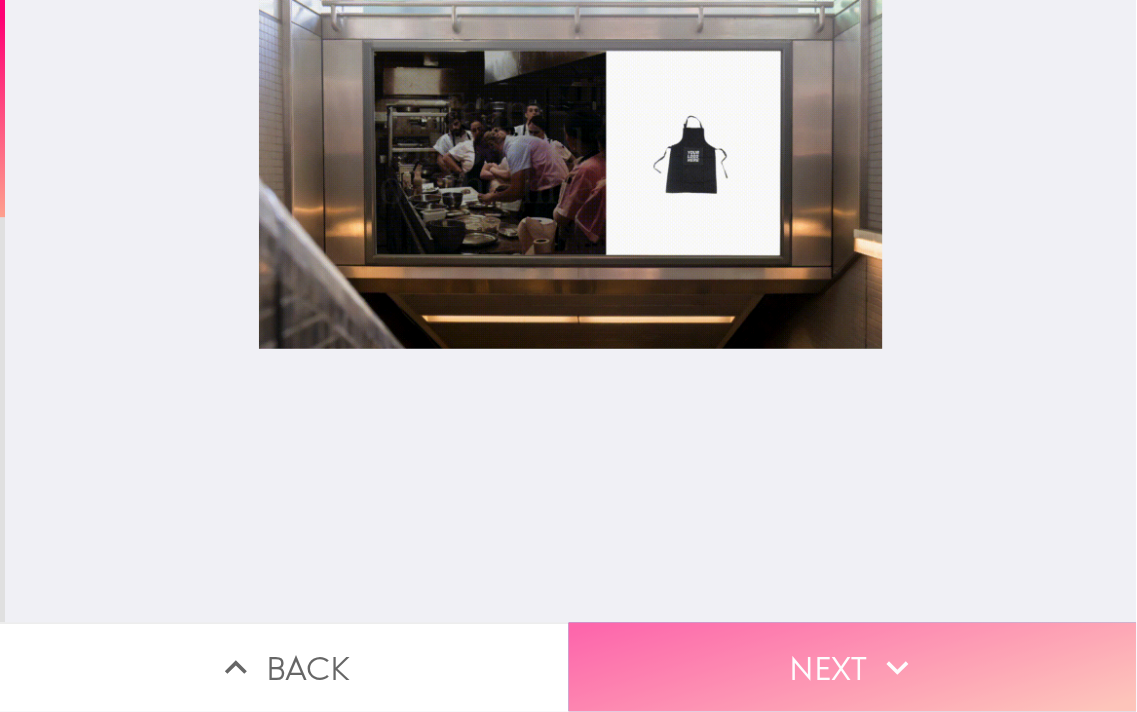 click on "Next" at bounding box center (853, 667) 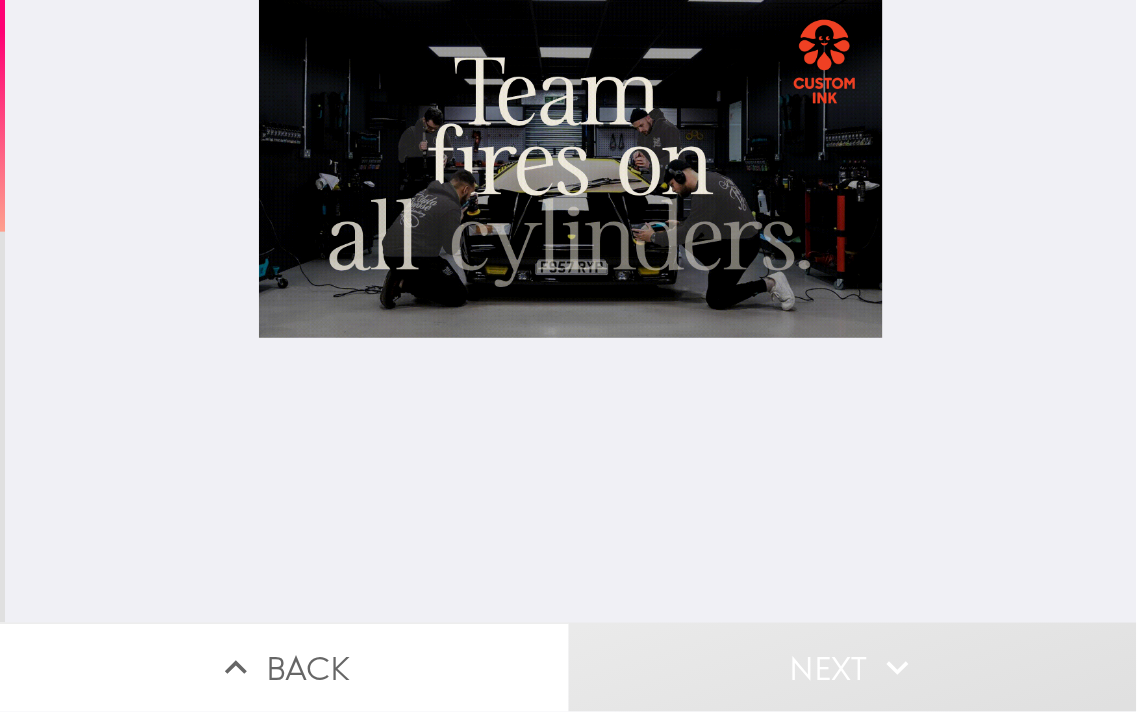 click at bounding box center [571, 311] 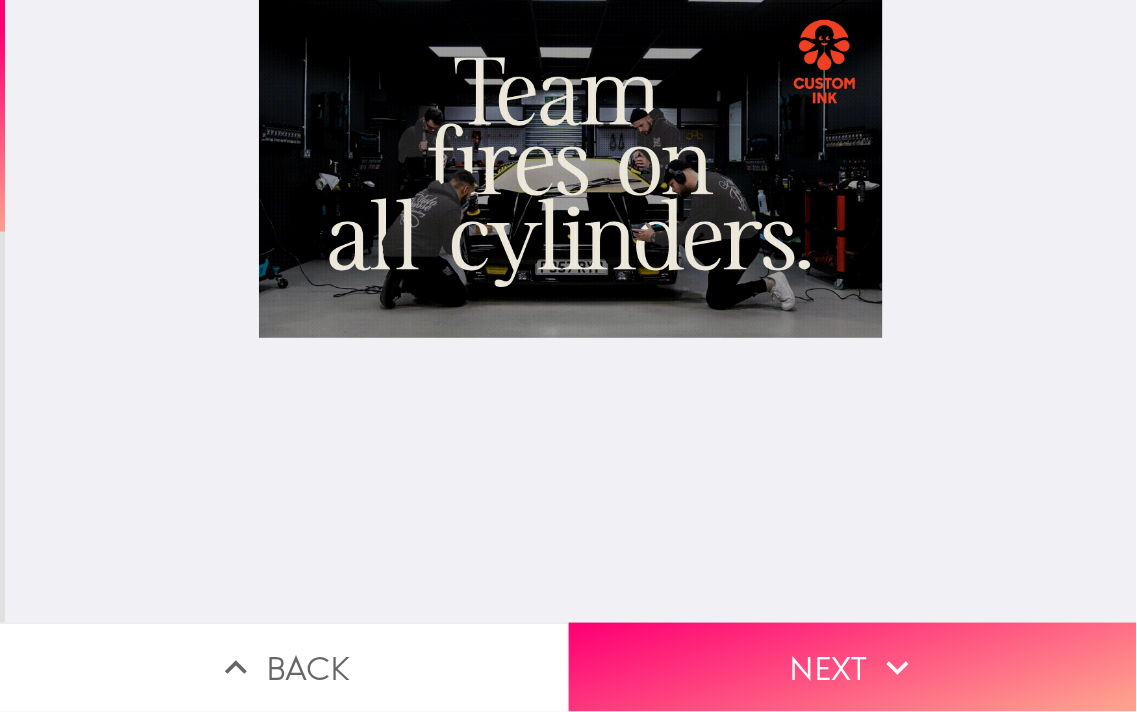 click at bounding box center [571, 311] 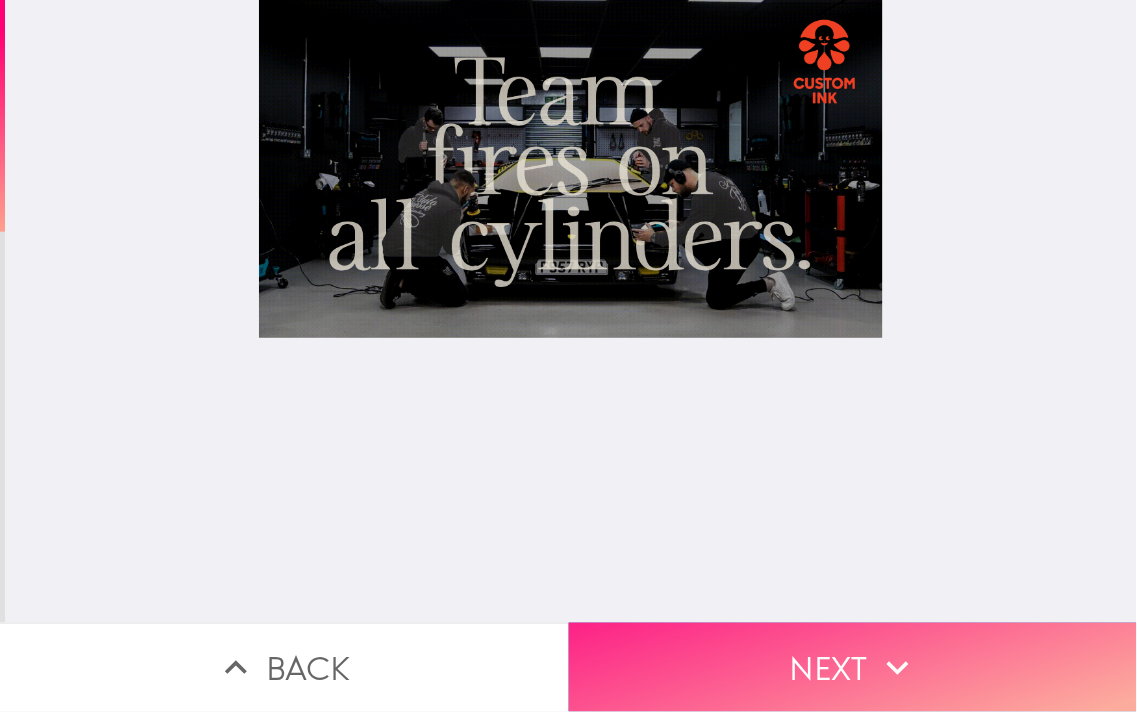click on "Next" at bounding box center [853, 667] 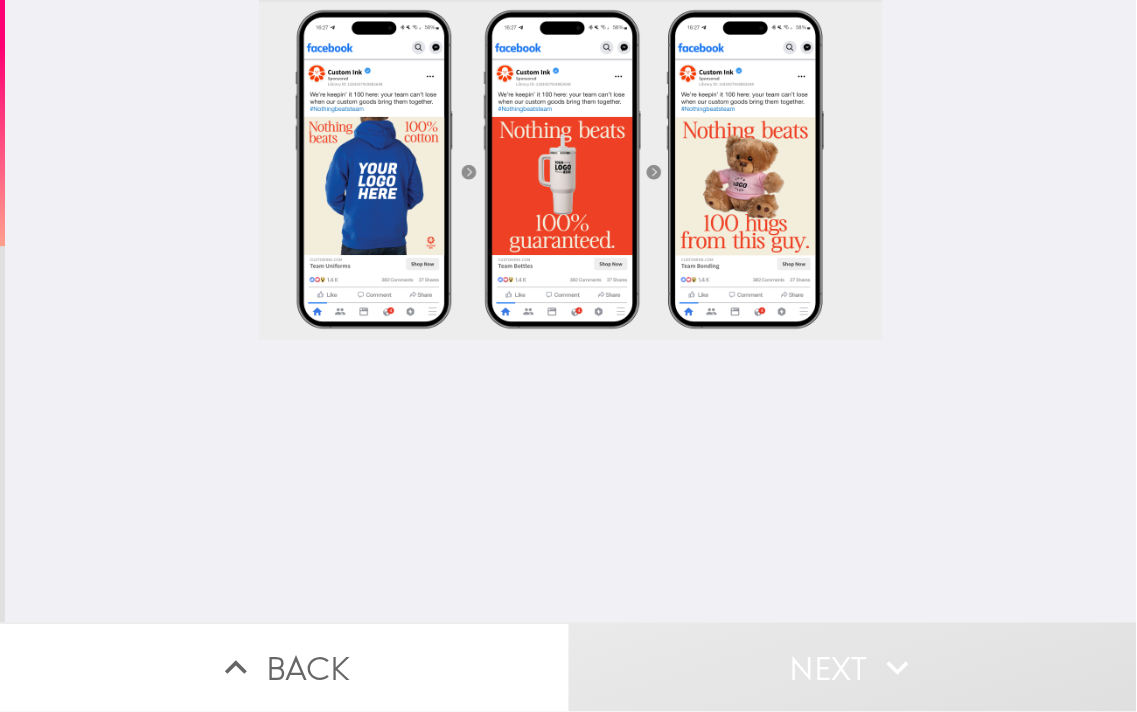 click at bounding box center [571, 311] 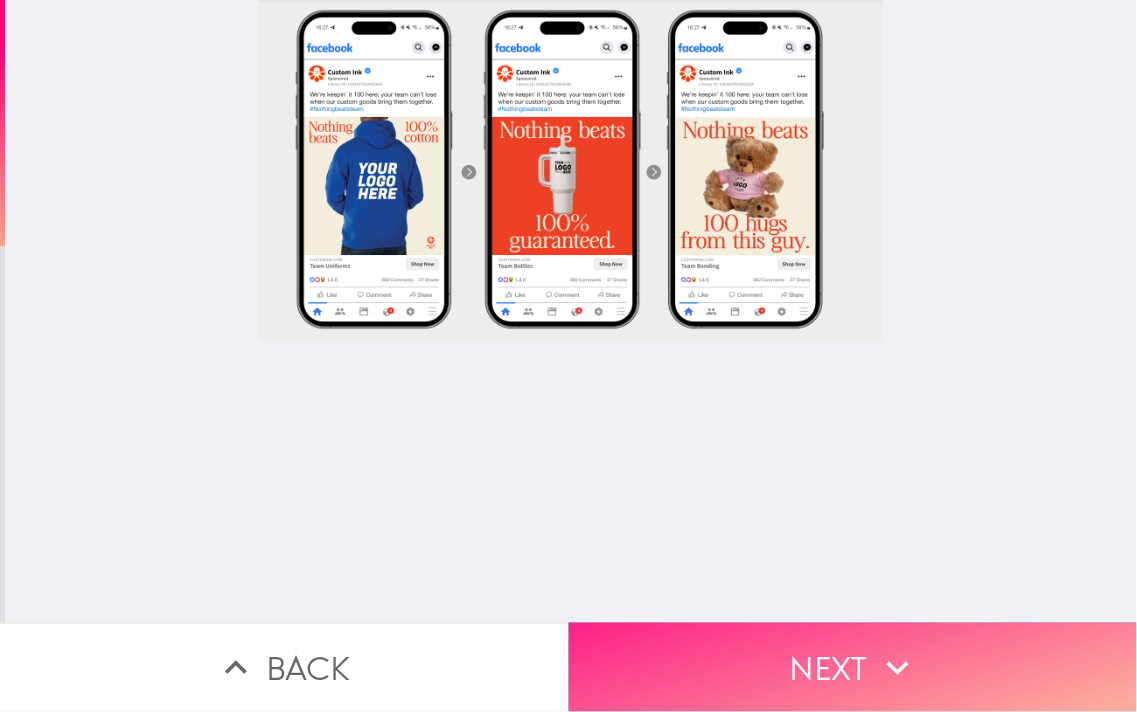 click on "Next" at bounding box center (853, 667) 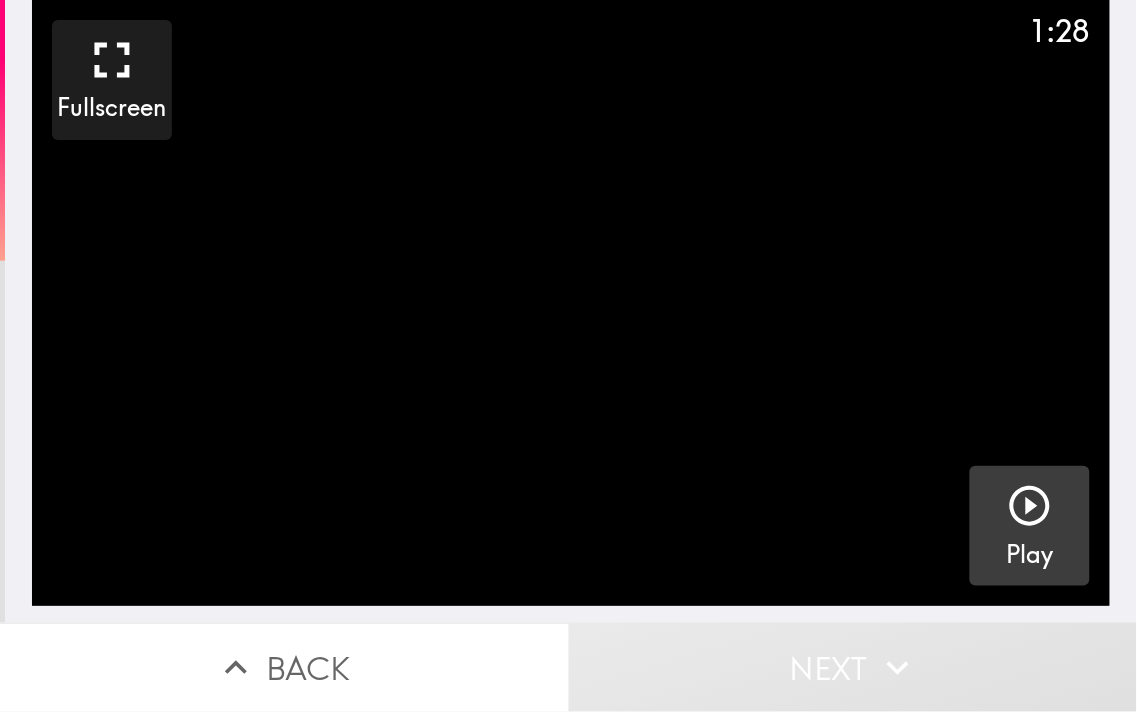 click 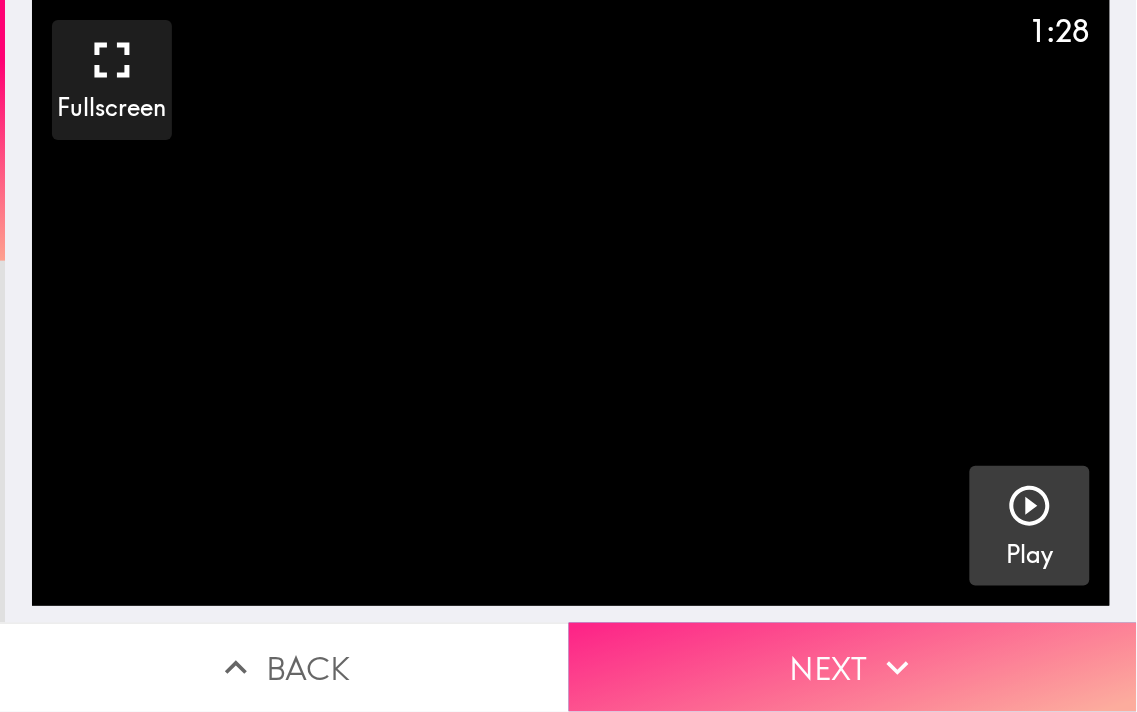 click on "Next" at bounding box center (853, 667) 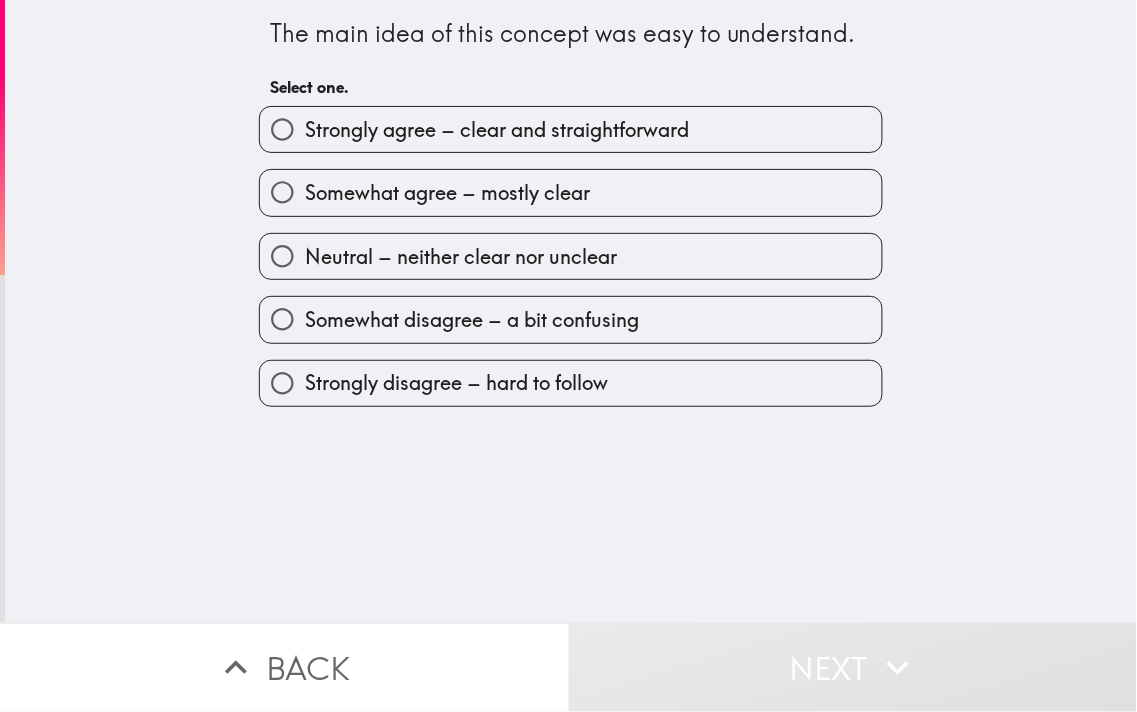 click on "Strongly agree – clear and straightforward" at bounding box center [497, 130] 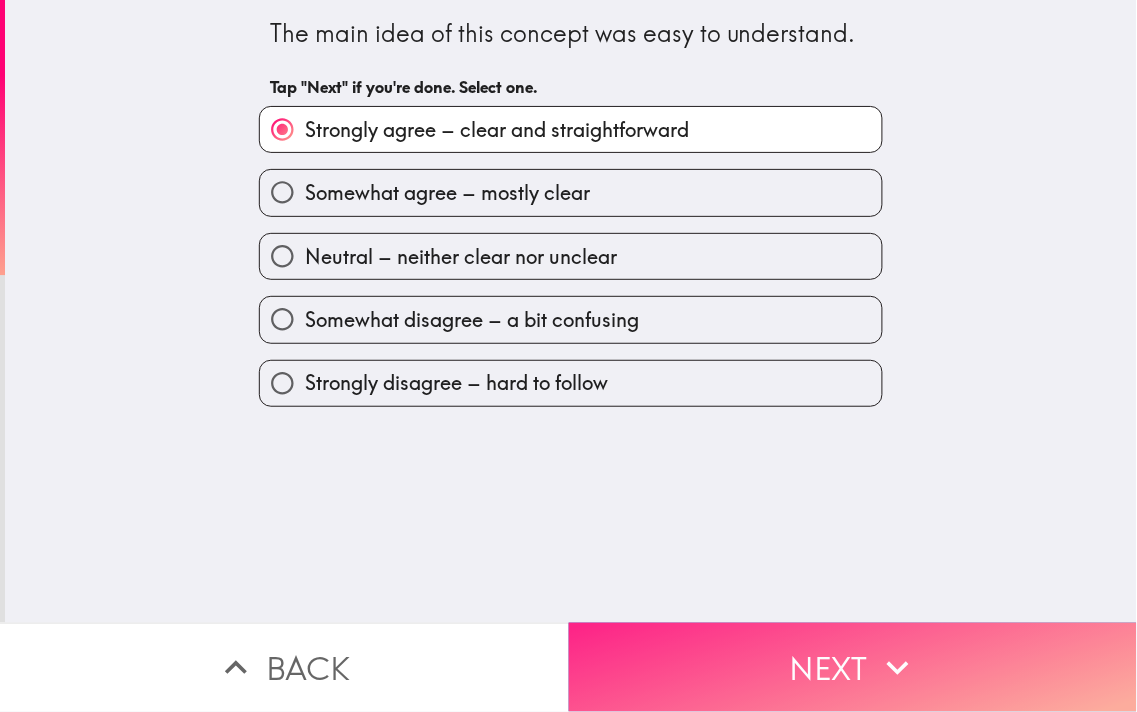 click on "Next" at bounding box center [853, 667] 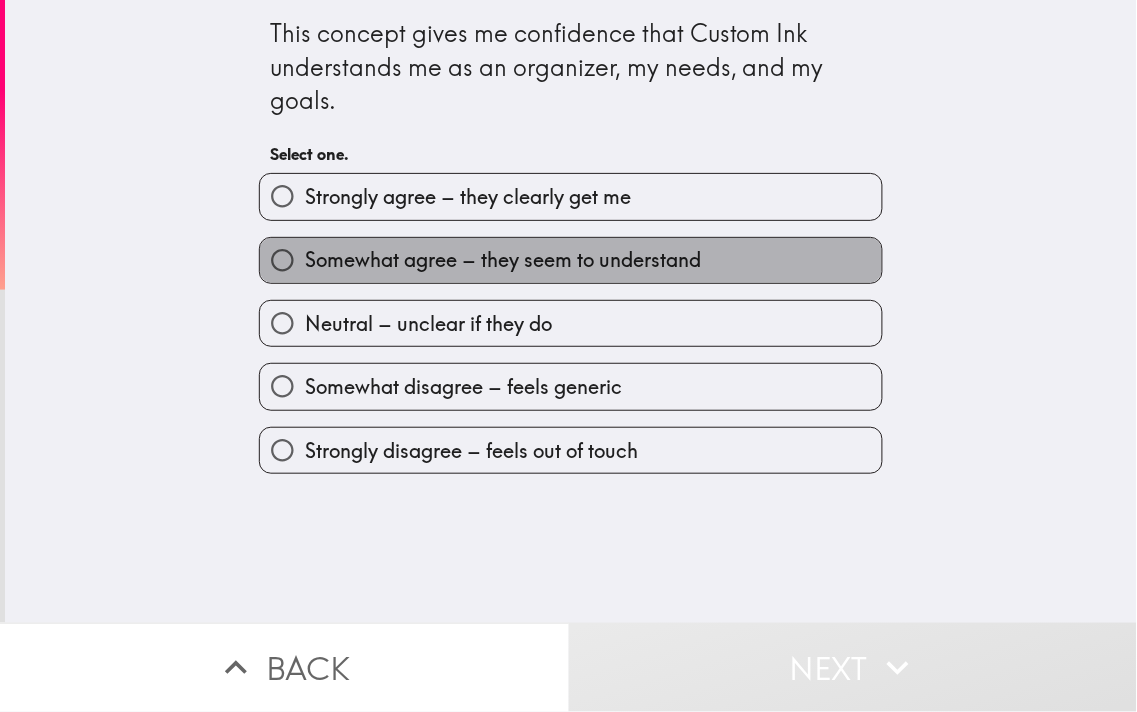 click on "Somewhat agree – they seem to understand" at bounding box center (571, 260) 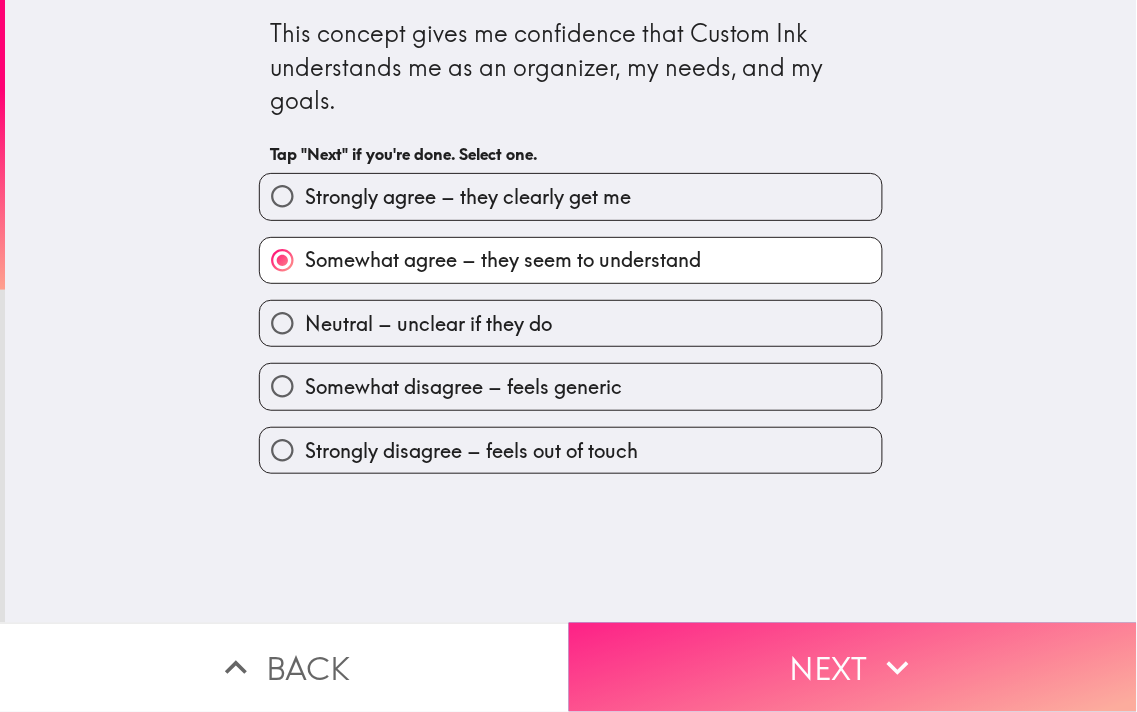 click on "Next" at bounding box center (853, 667) 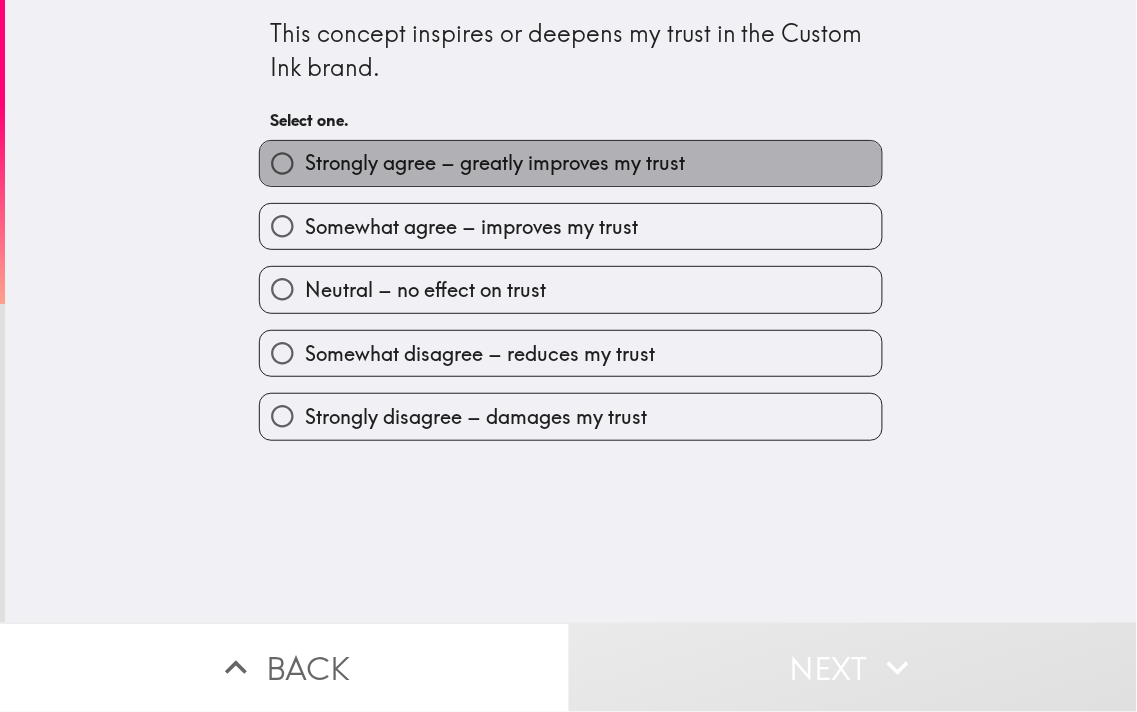 click on "Strongly agree – greatly improves my trust" at bounding box center [495, 163] 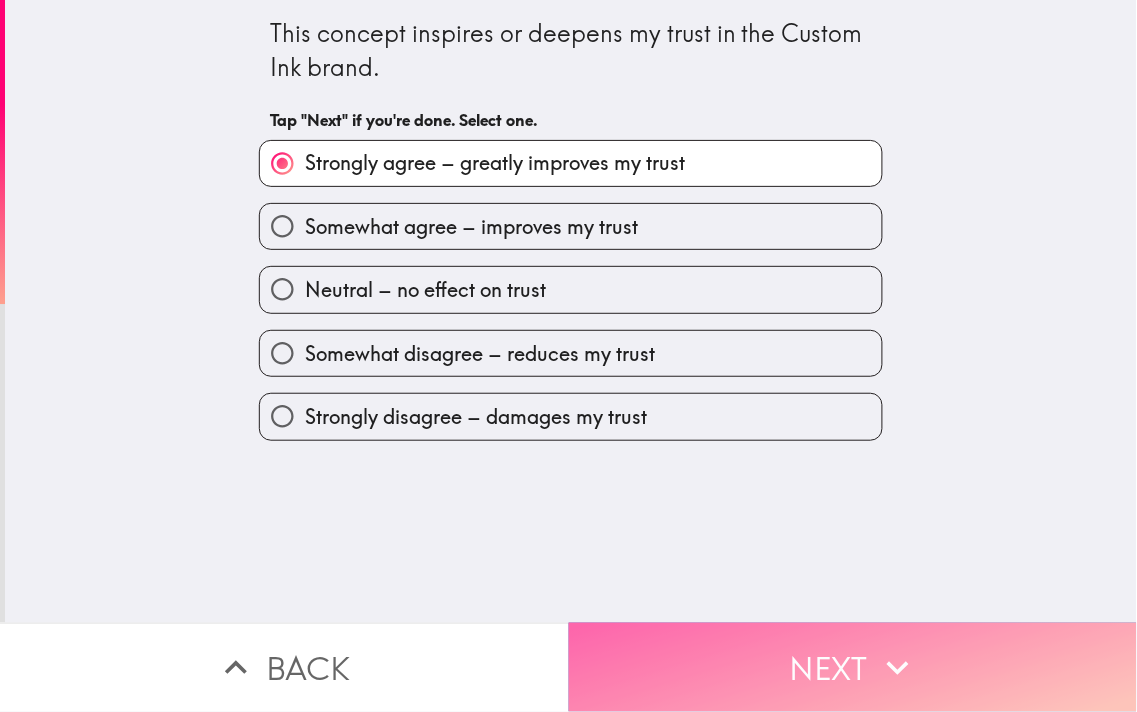 click on "Next" at bounding box center [853, 667] 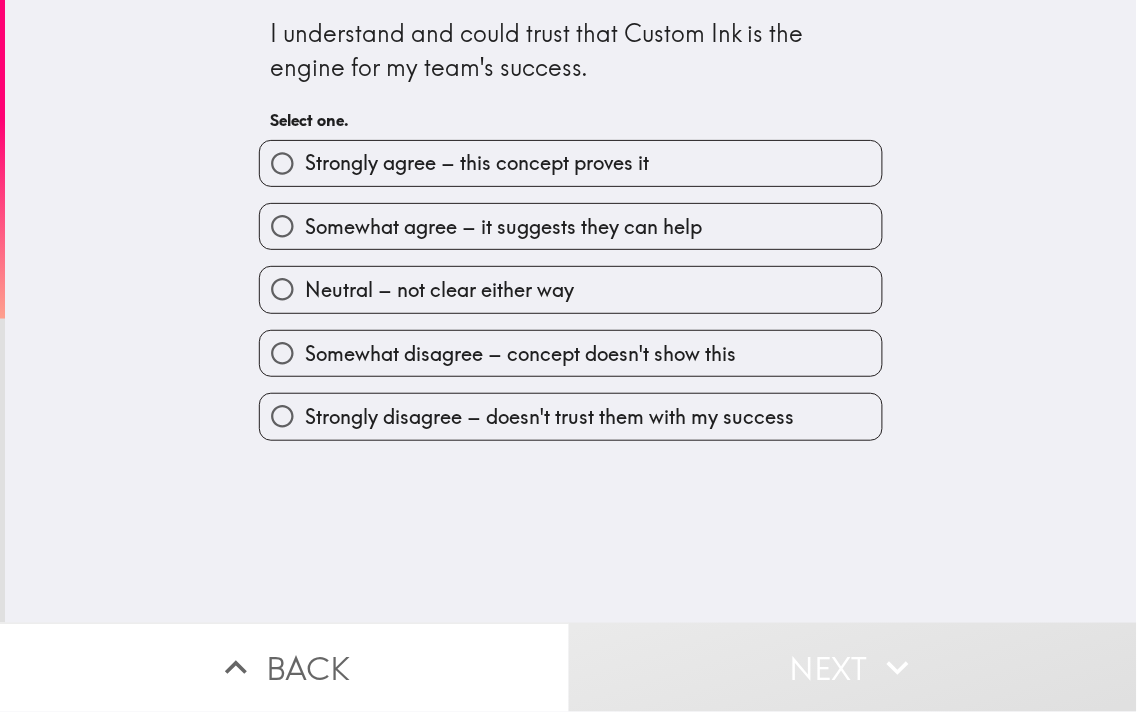 click on "Strongly agree – this concept proves it" at bounding box center [477, 163] 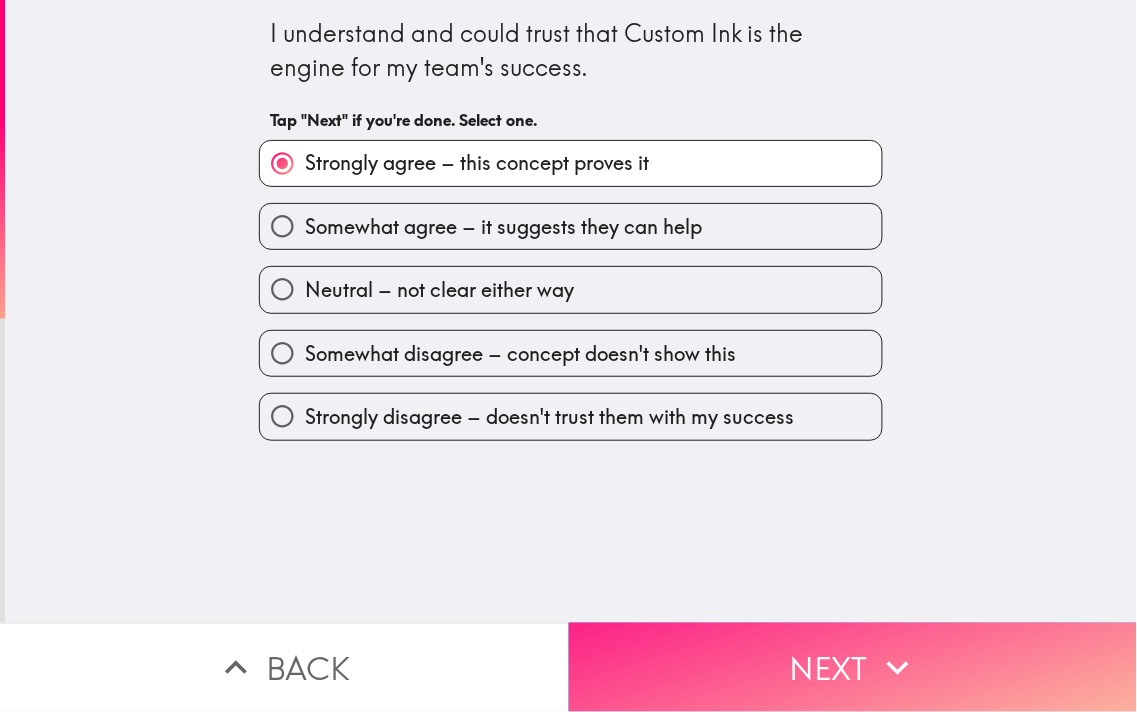 click on "Next" at bounding box center [853, 667] 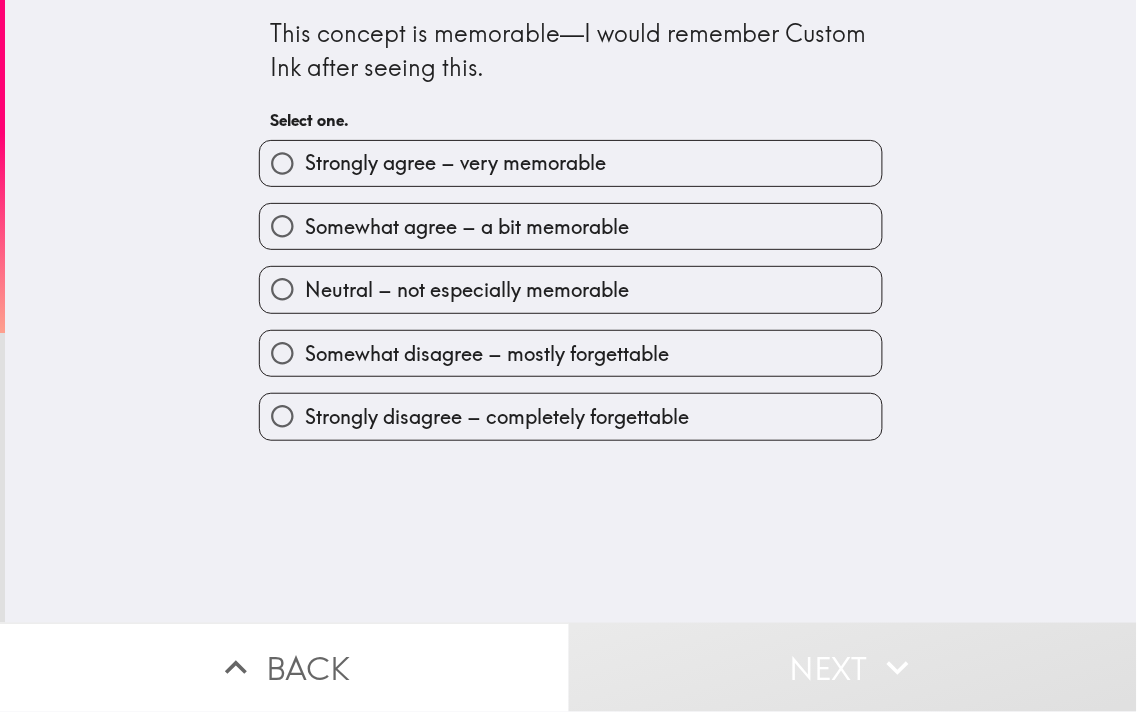 click on "Somewhat agree – a bit memorable" at bounding box center [467, 227] 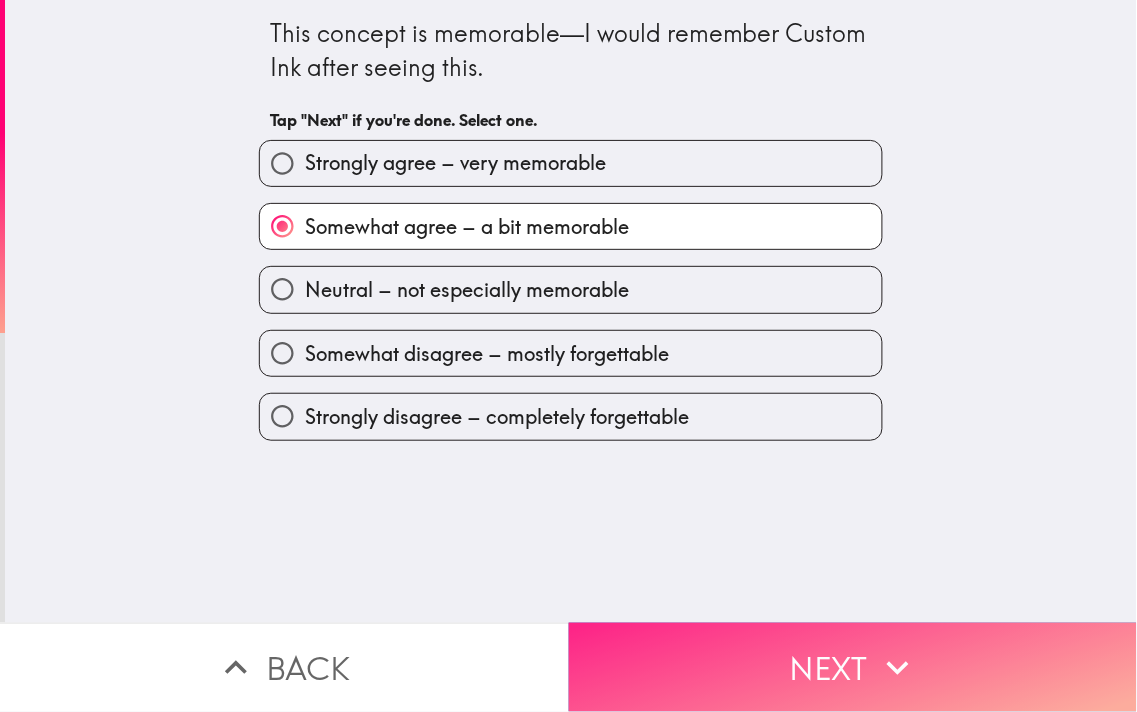 click on "Next" at bounding box center [853, 667] 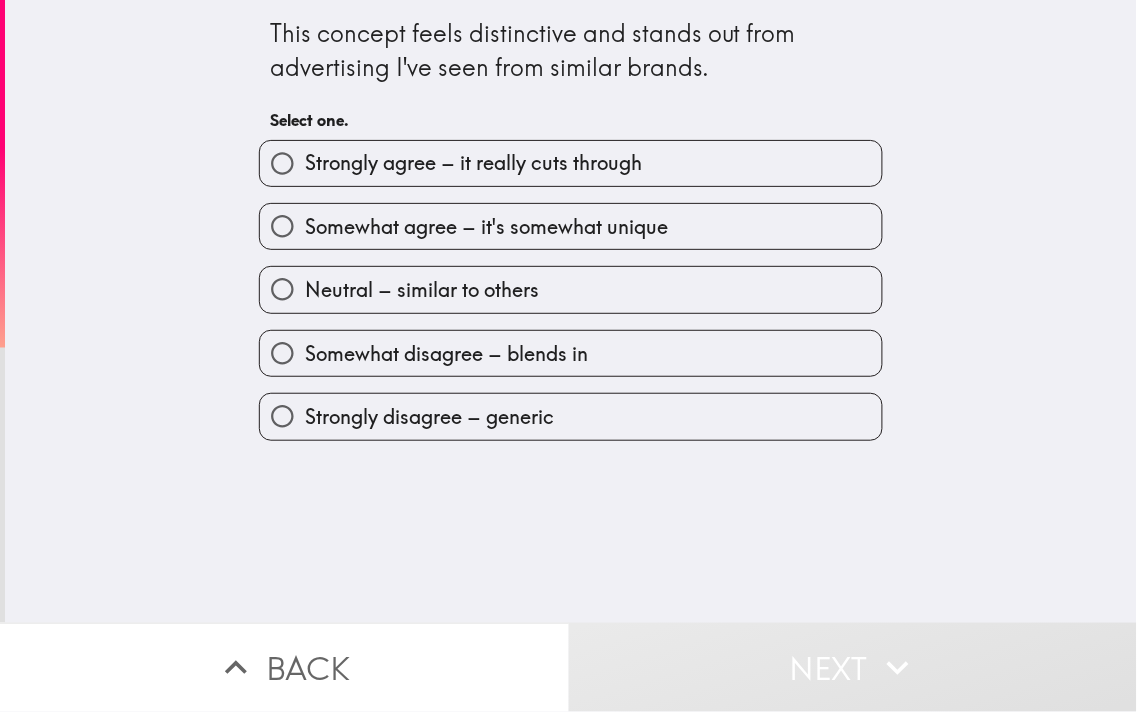 click on "Strongly agree – it really cuts through" at bounding box center [473, 163] 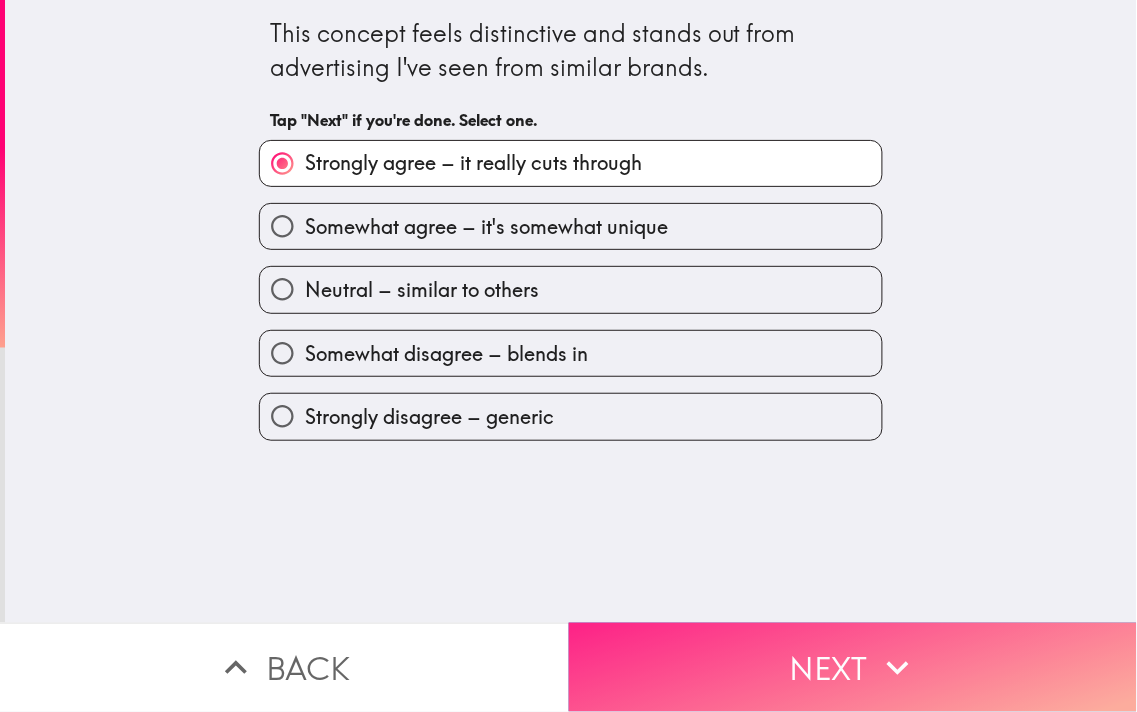 click on "Next" at bounding box center [853, 667] 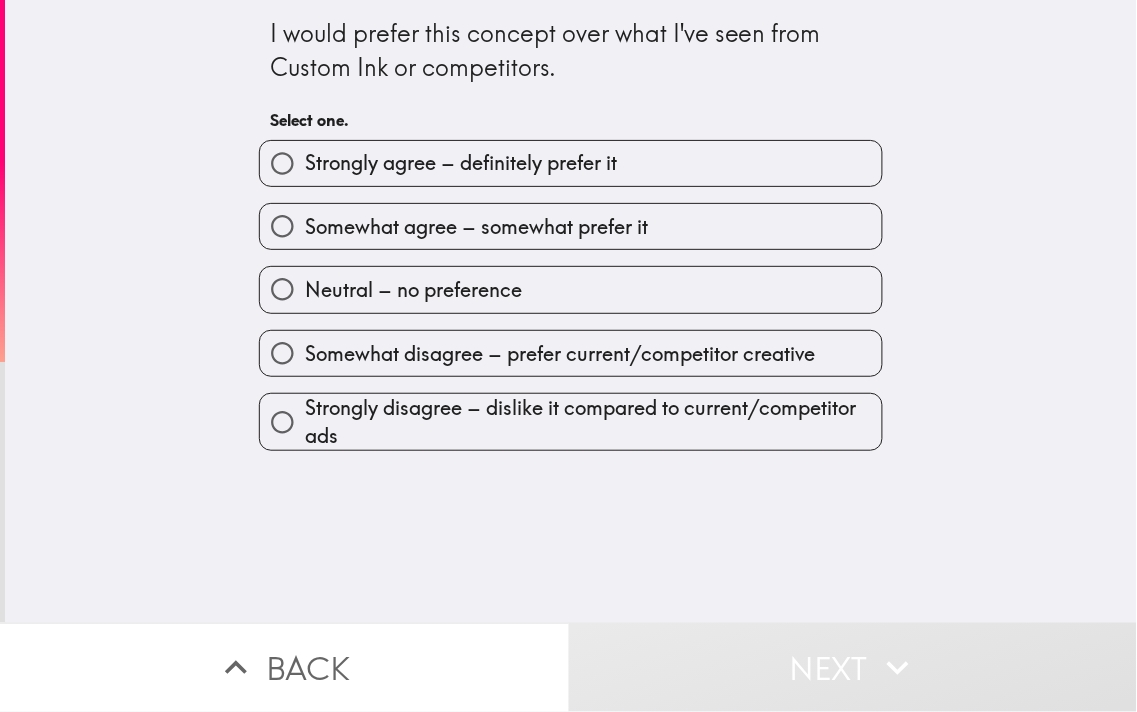 click on "Strongly agree – definitely prefer it" at bounding box center [461, 163] 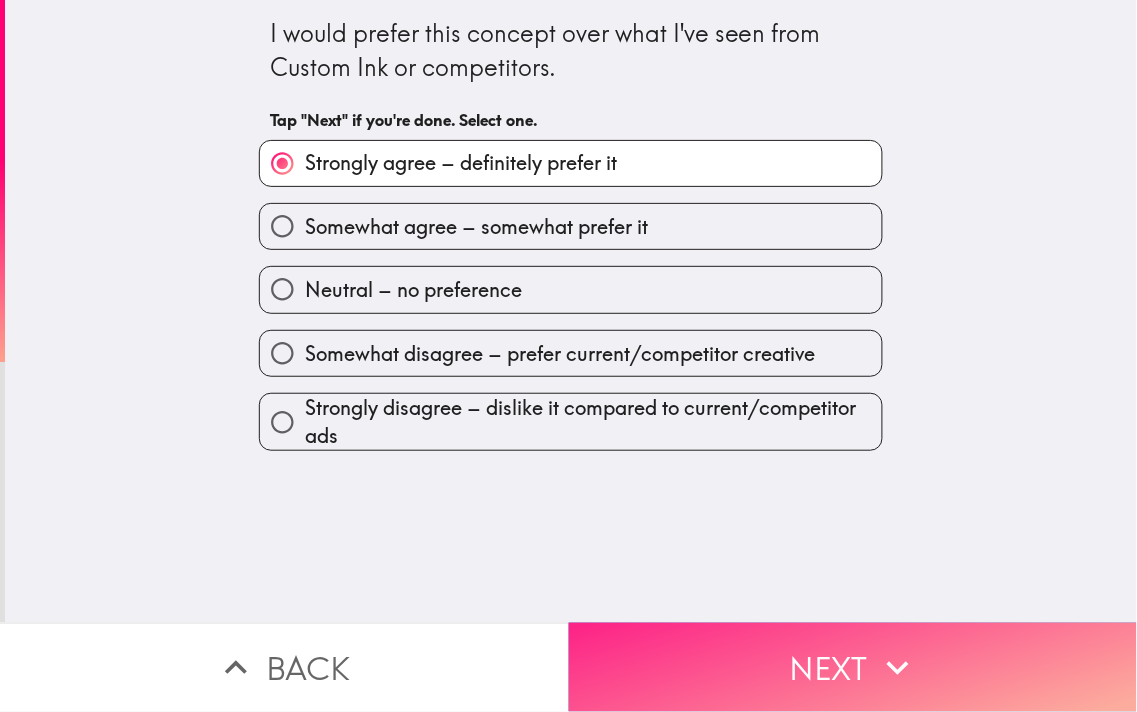 click 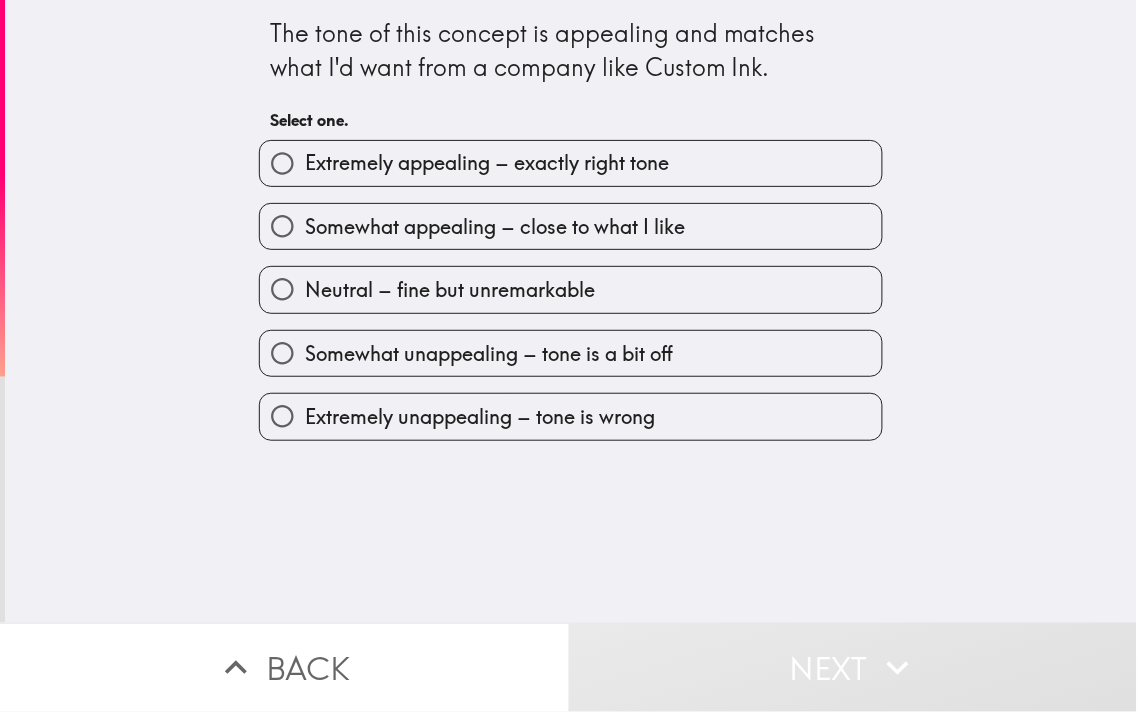 click on "Somewhat appealing – close to what I like" at bounding box center [571, 226] 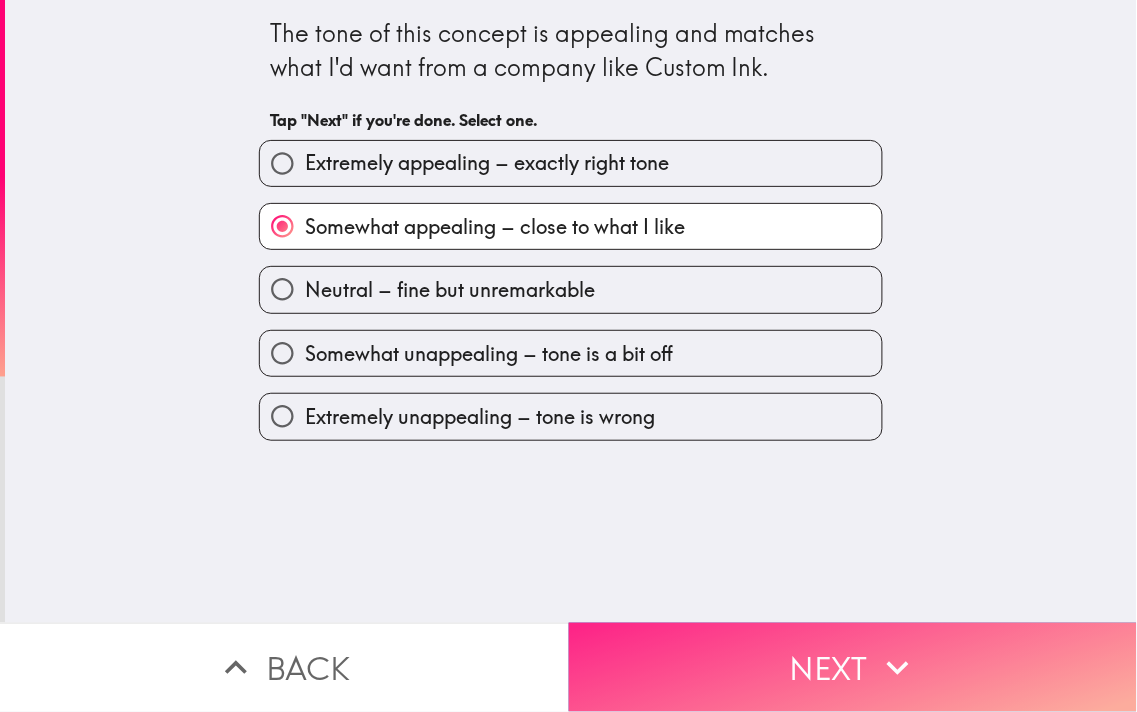click on "Next" at bounding box center [853, 667] 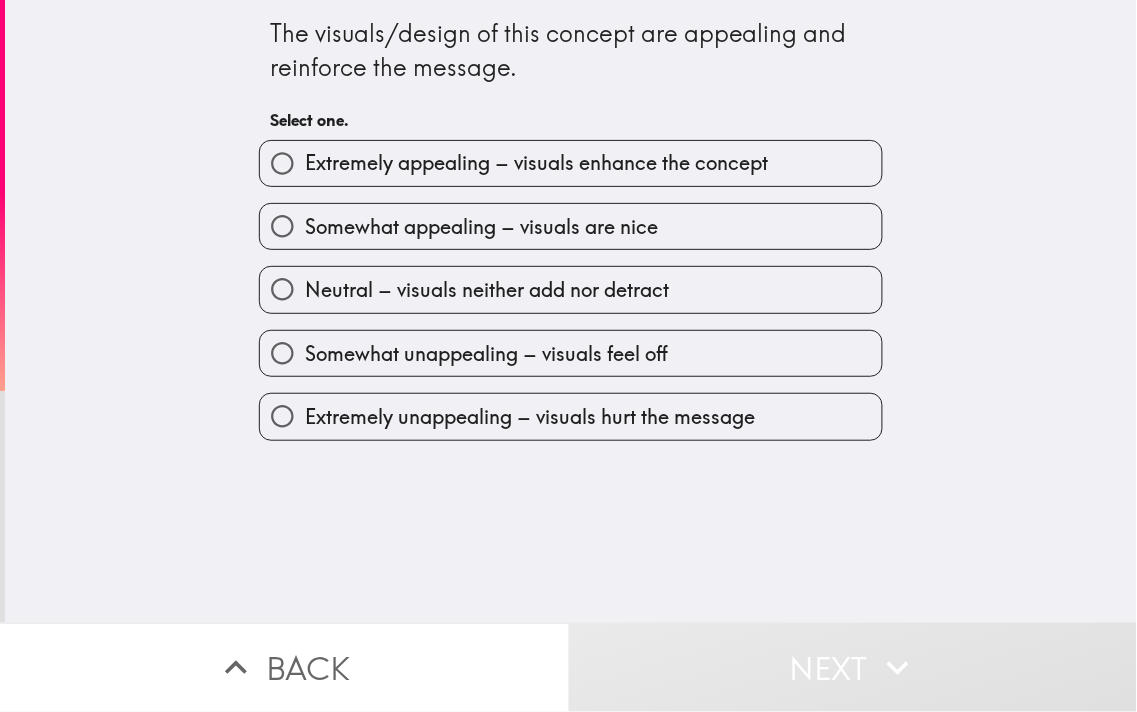 click on "Extremely appealing – visuals enhance the concept" at bounding box center [536, 163] 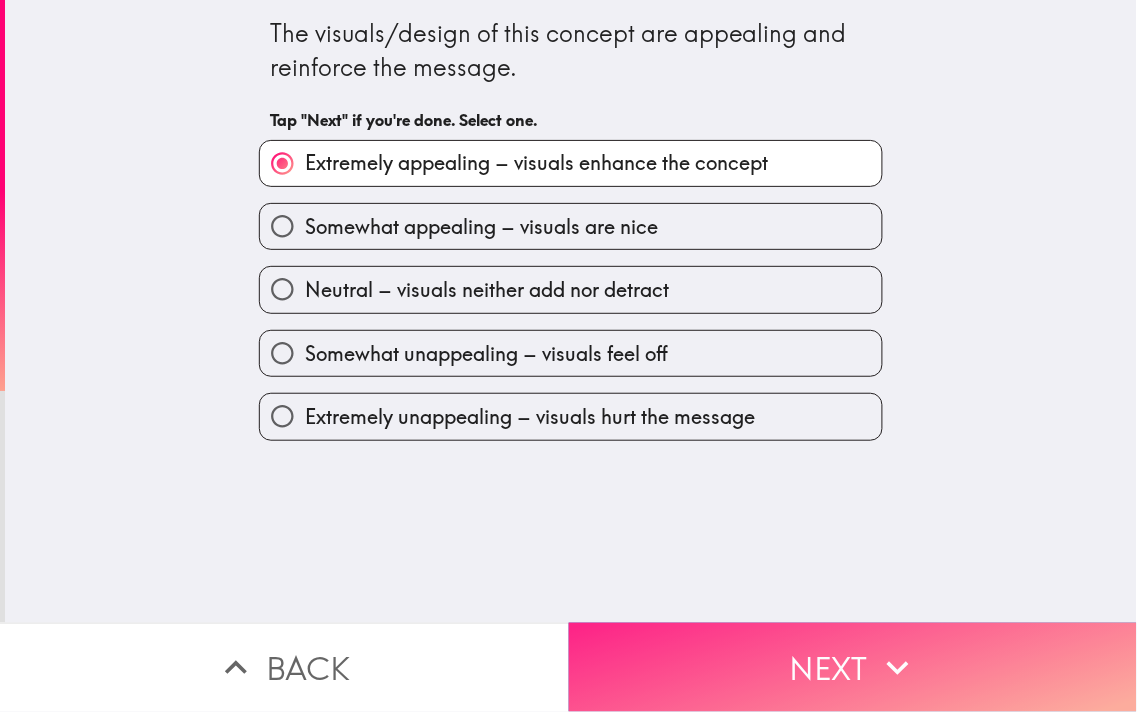 click on "Next" at bounding box center [853, 667] 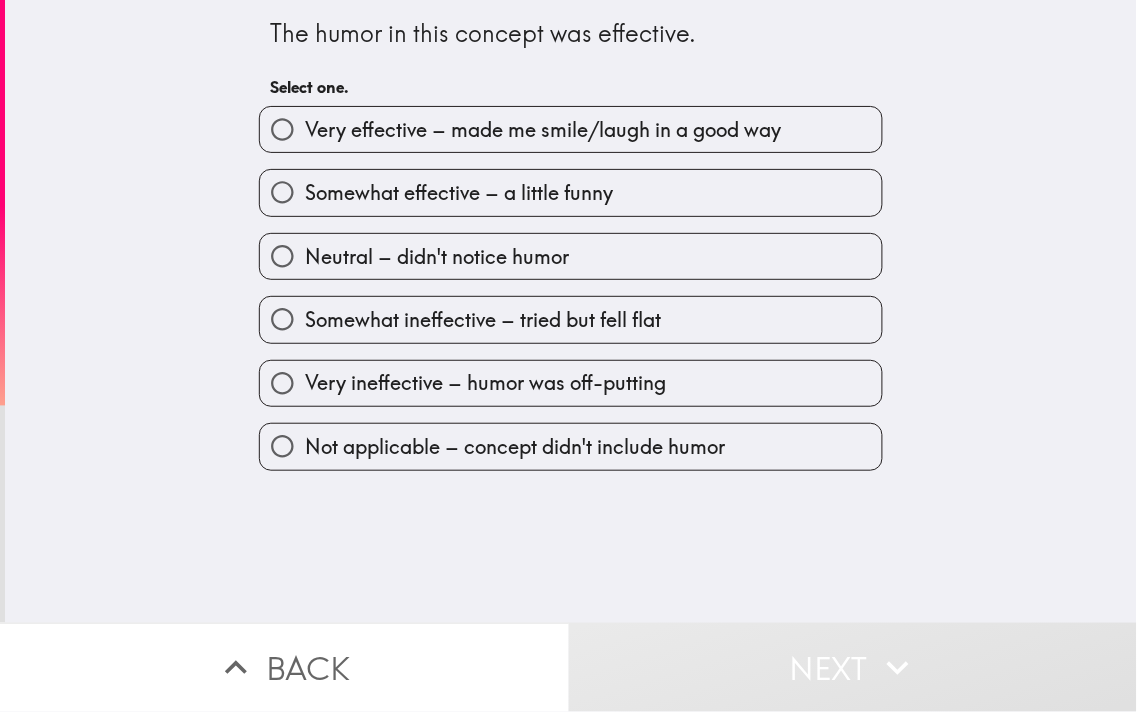 click on "Very effective – made me smile/laugh in a good way" at bounding box center [543, 130] 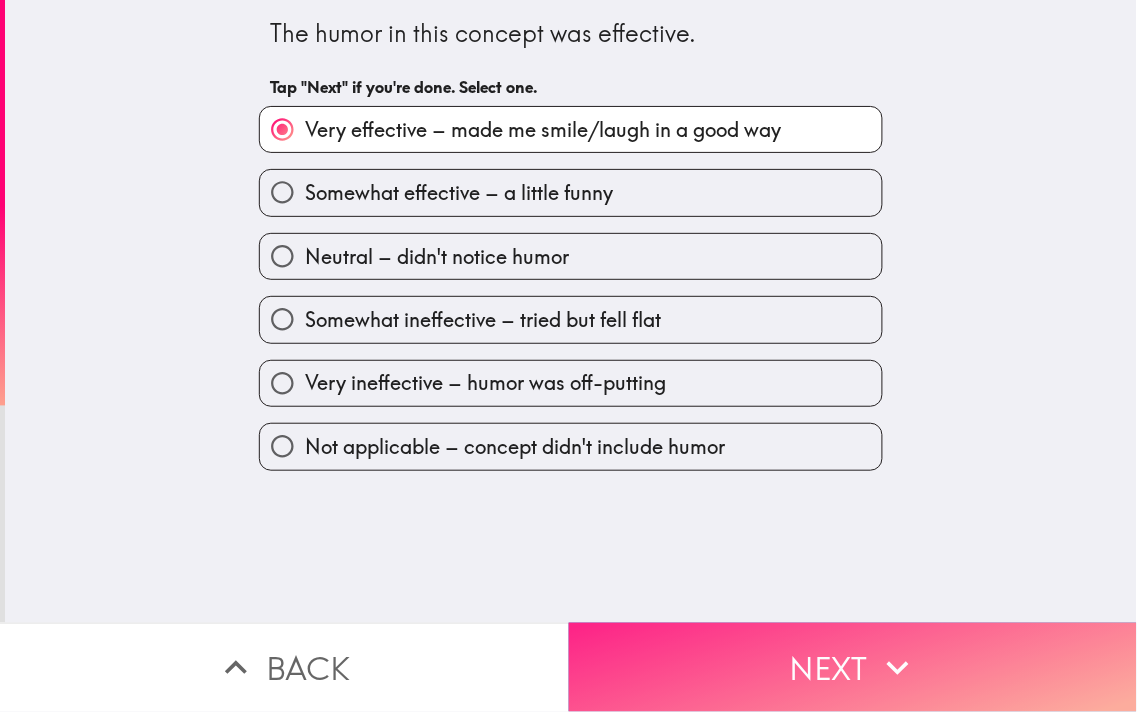 click on "Next" at bounding box center (853, 667) 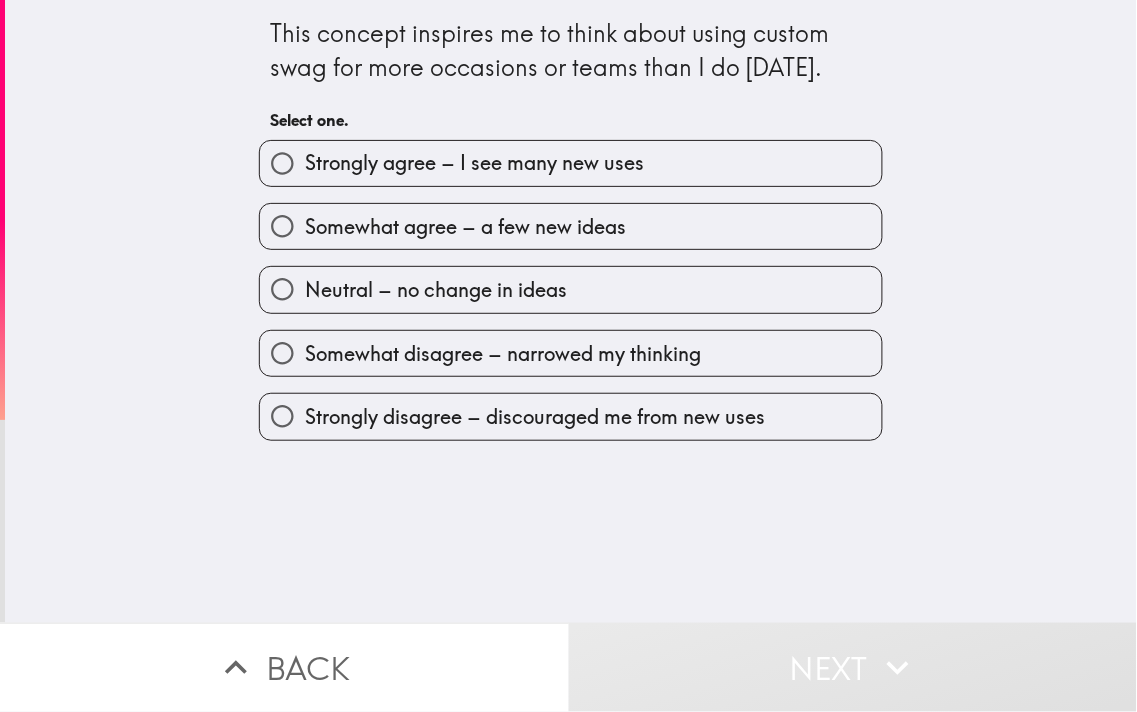 click on "Somewhat agree – a few new ideas" at bounding box center (465, 227) 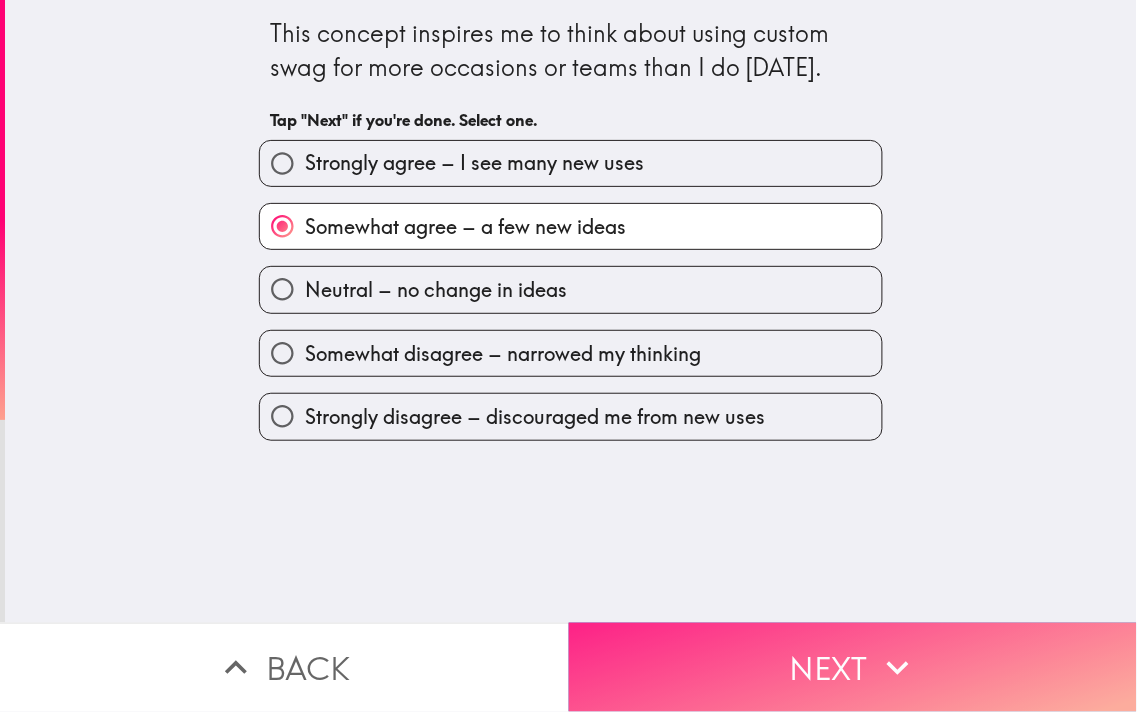 click on "Next" at bounding box center (853, 667) 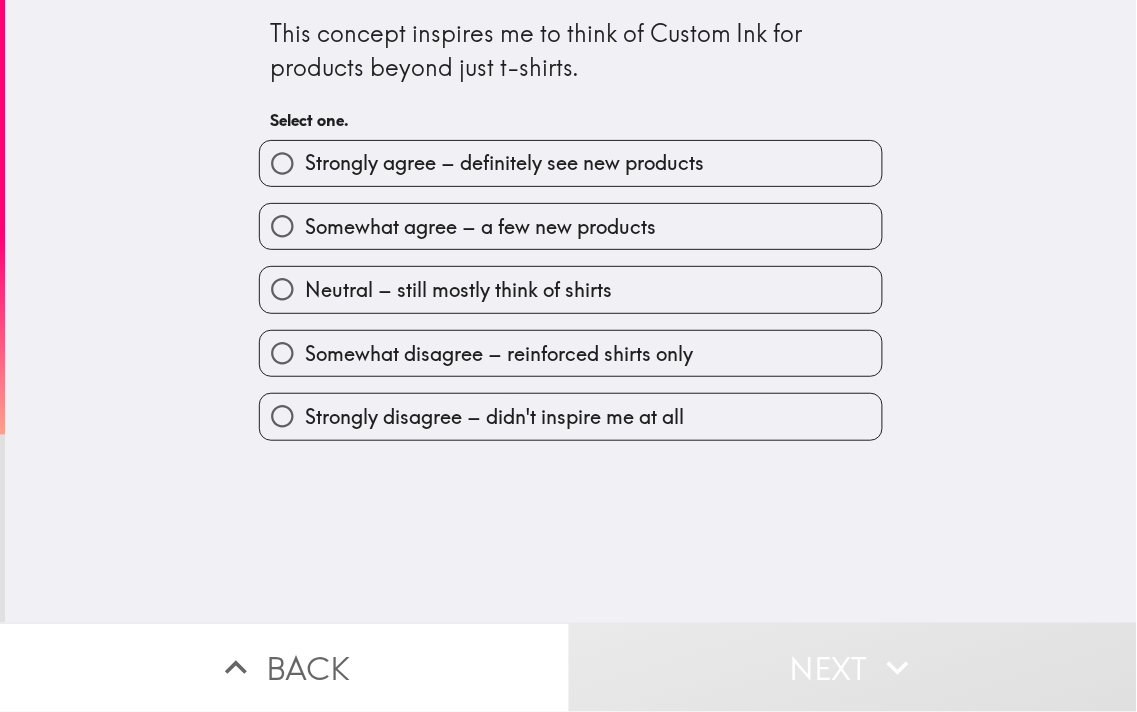 click on "Strongly agree – definitely see new products" at bounding box center (504, 163) 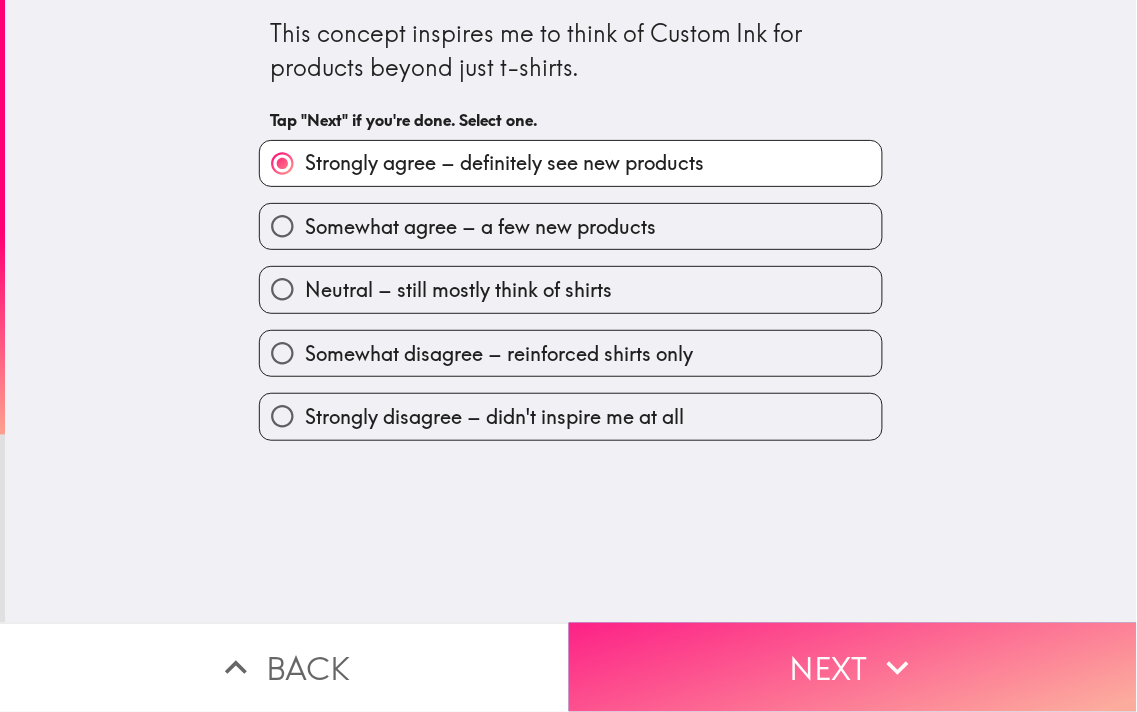 click on "Next" at bounding box center [853, 667] 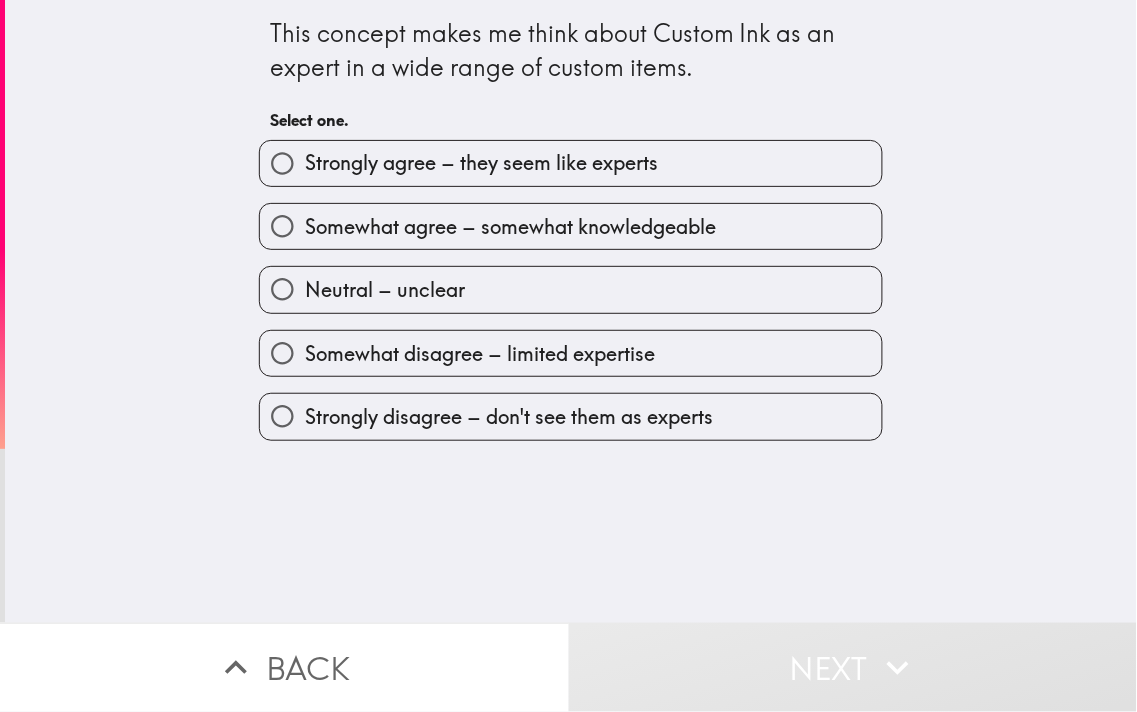 click on "Strongly agree – they seem like experts" at bounding box center [481, 163] 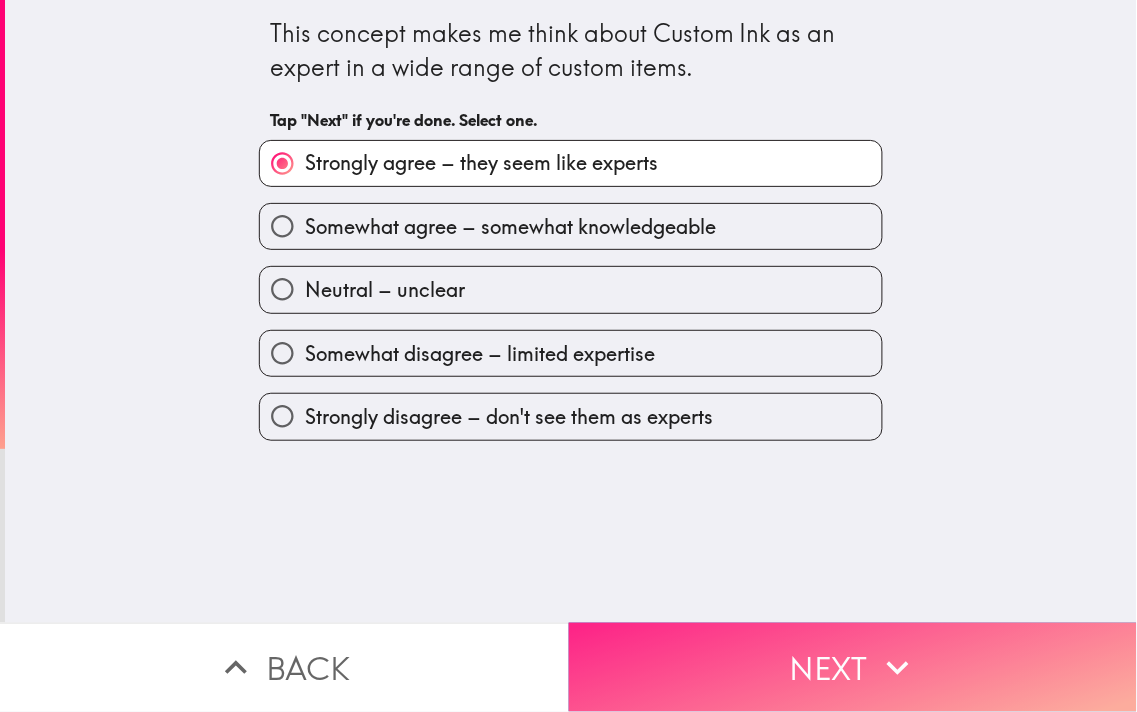 click on "Next" at bounding box center [853, 667] 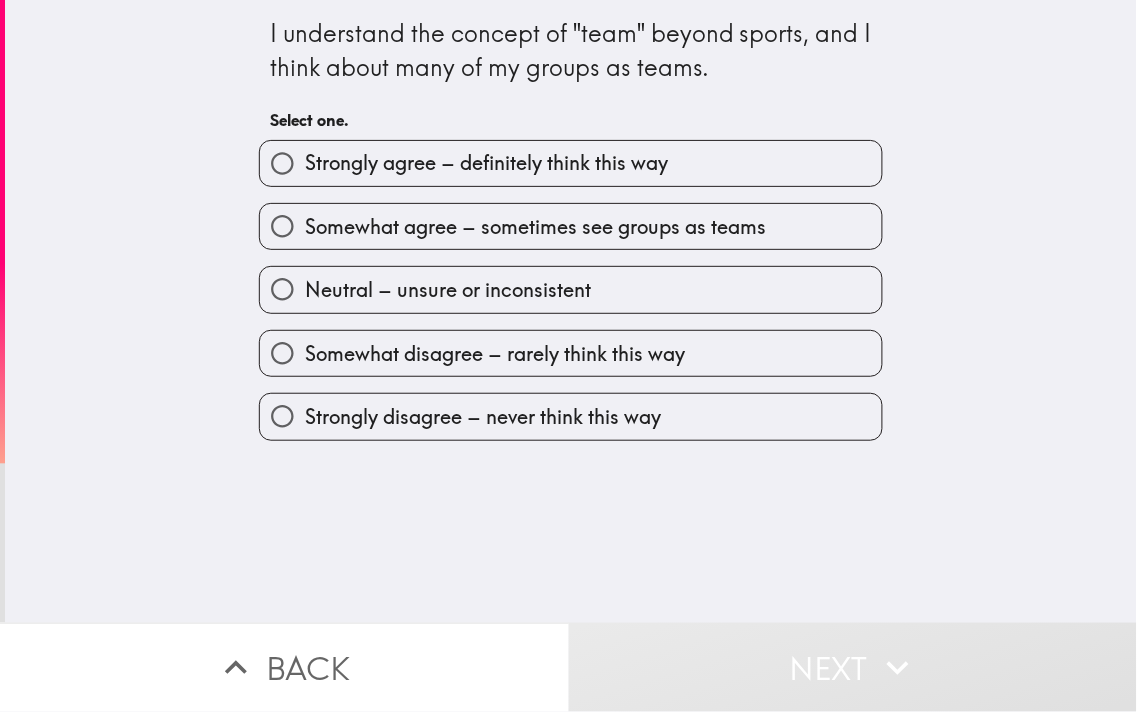 click on "Somewhat agree – sometimes see groups as teams" at bounding box center (535, 227) 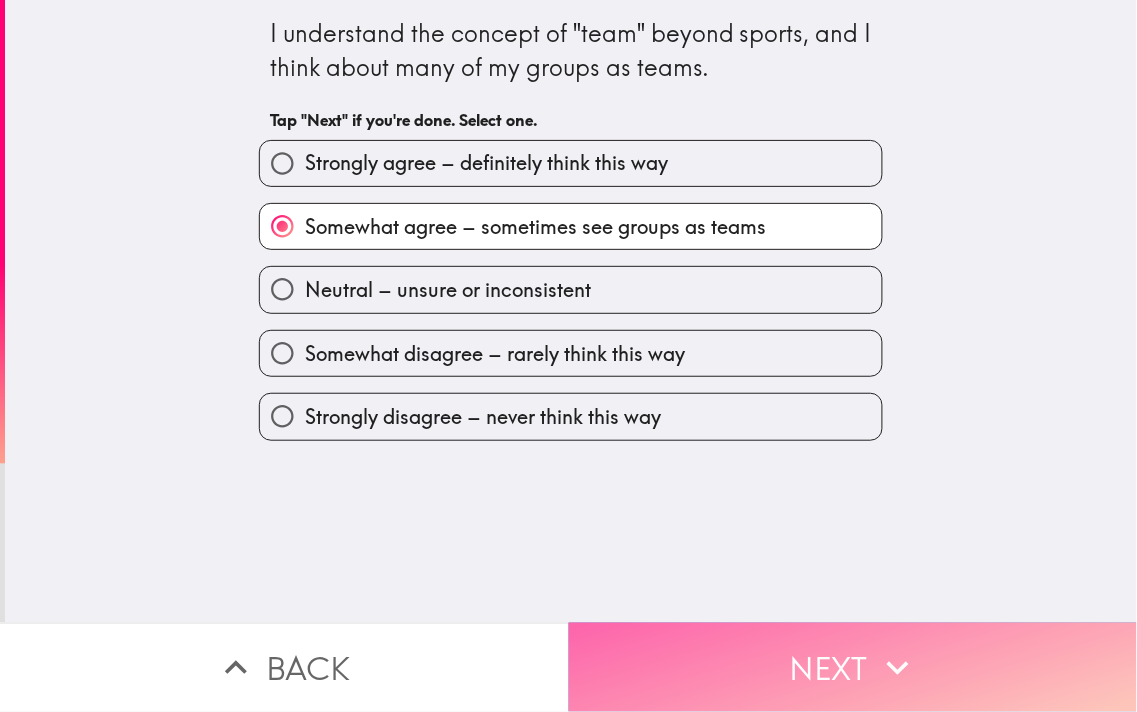 click on "Next" at bounding box center (853, 667) 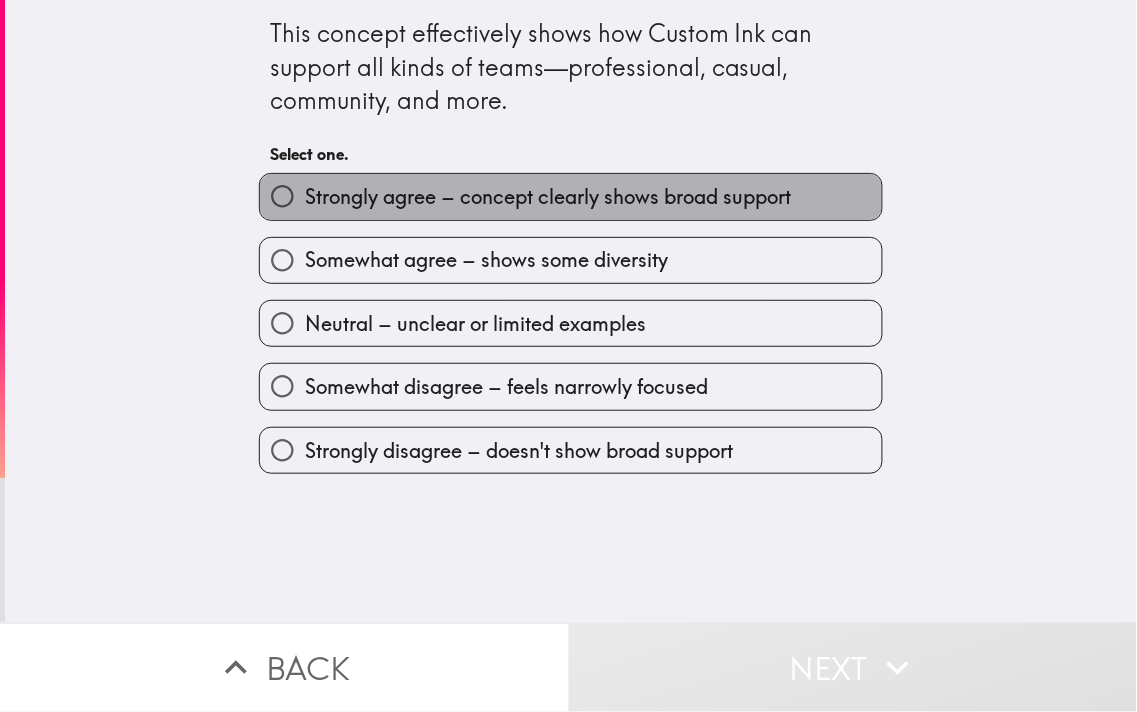 click on "Strongly agree – concept clearly shows broad support" at bounding box center (548, 197) 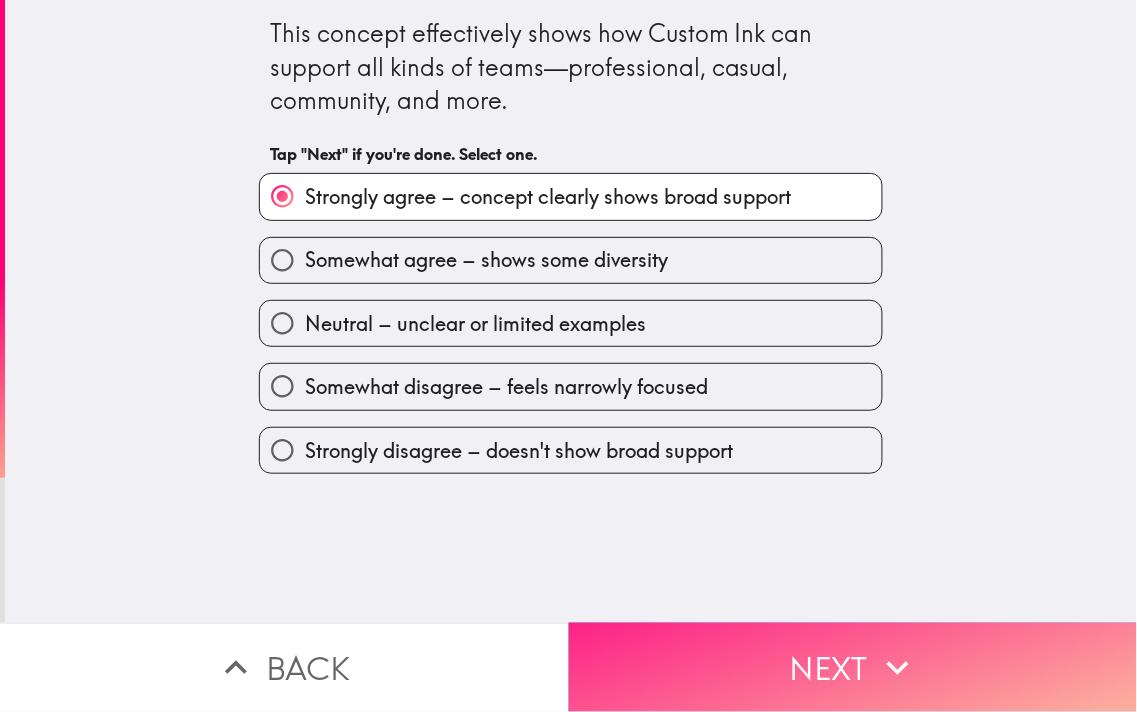 click on "Next" at bounding box center [853, 667] 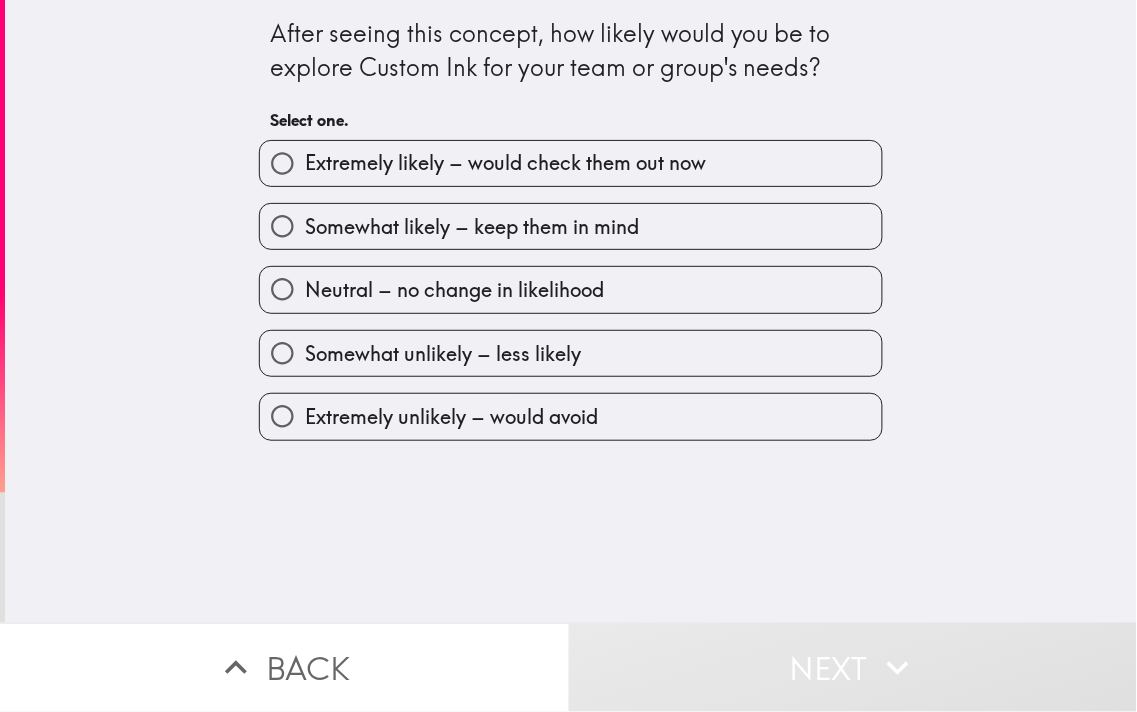 click on "Extremely likely – would check them out now" at bounding box center [563, 155] 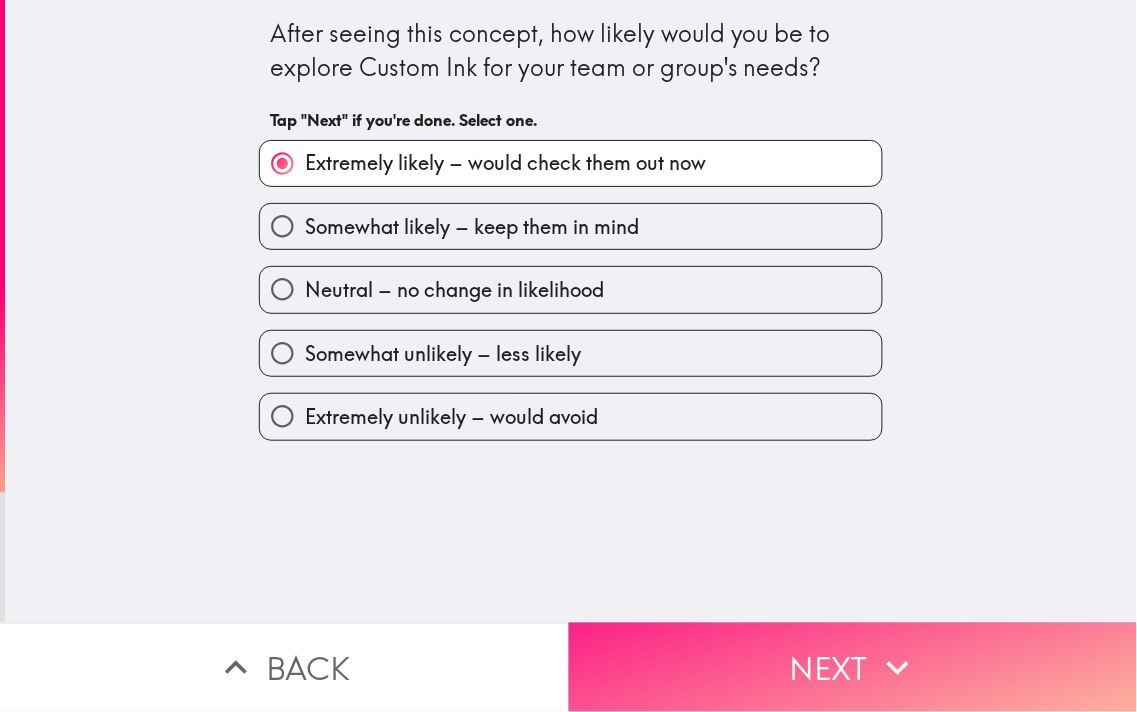 click on "Next" at bounding box center (853, 667) 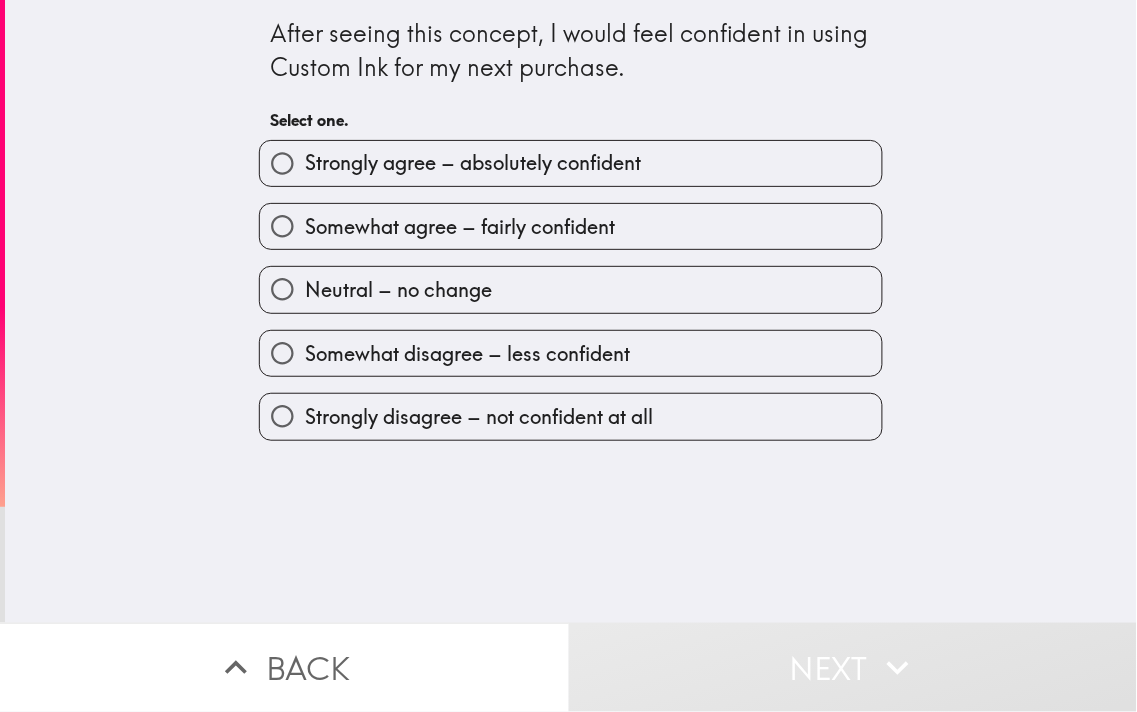 click on "Somewhat agree – fairly confident" at bounding box center (563, 218) 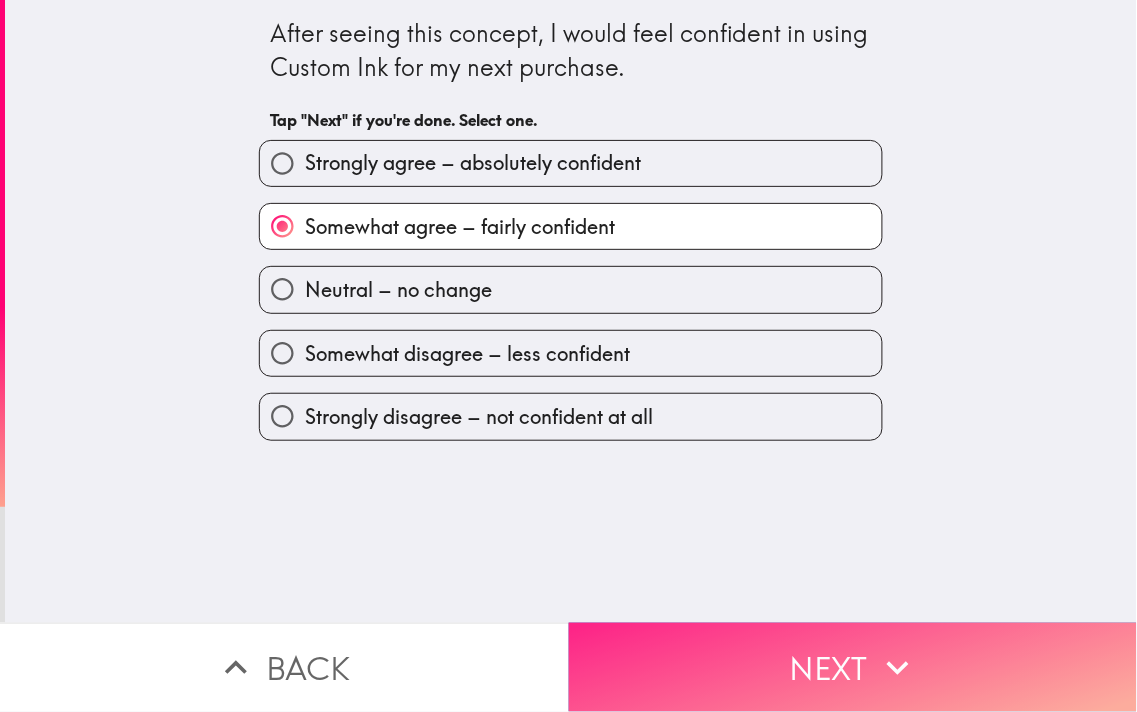click on "Next" at bounding box center [853, 667] 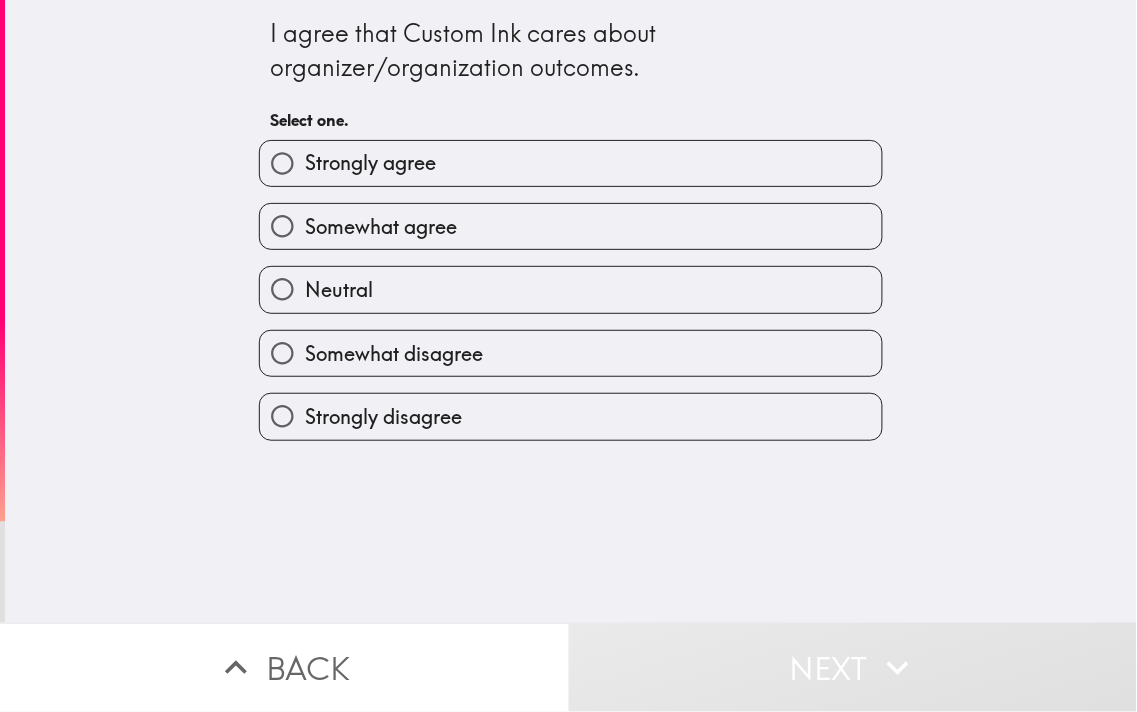 click on "Strongly agree" at bounding box center (571, 163) 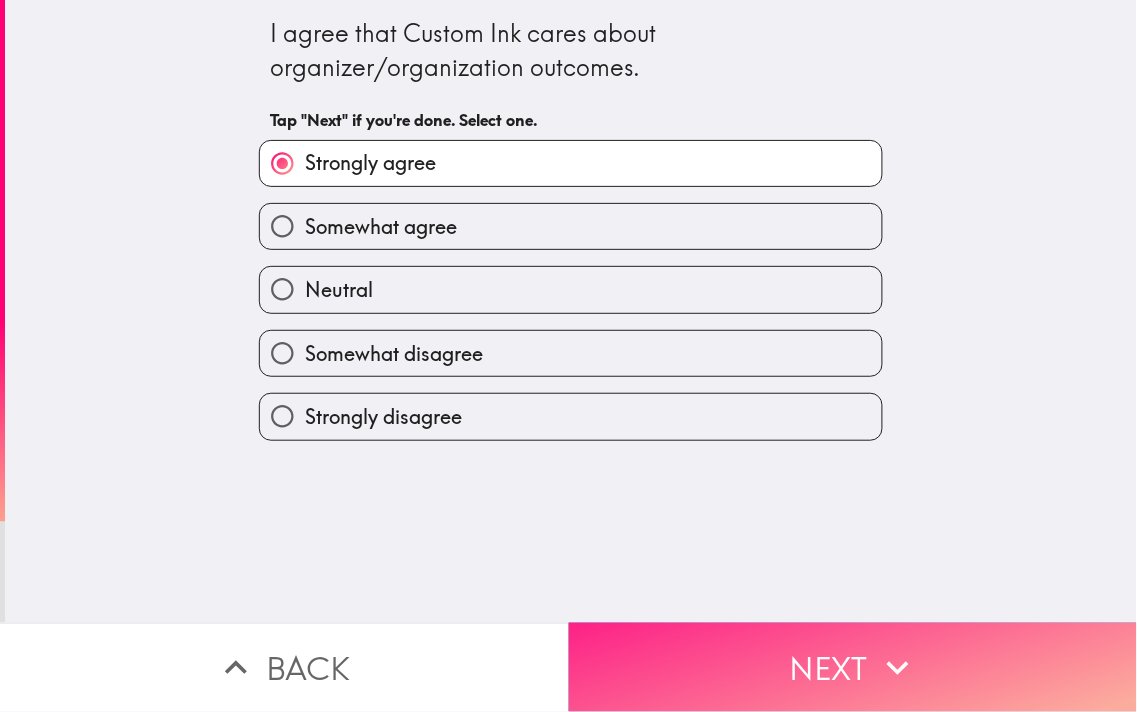 click on "Next" at bounding box center (853, 667) 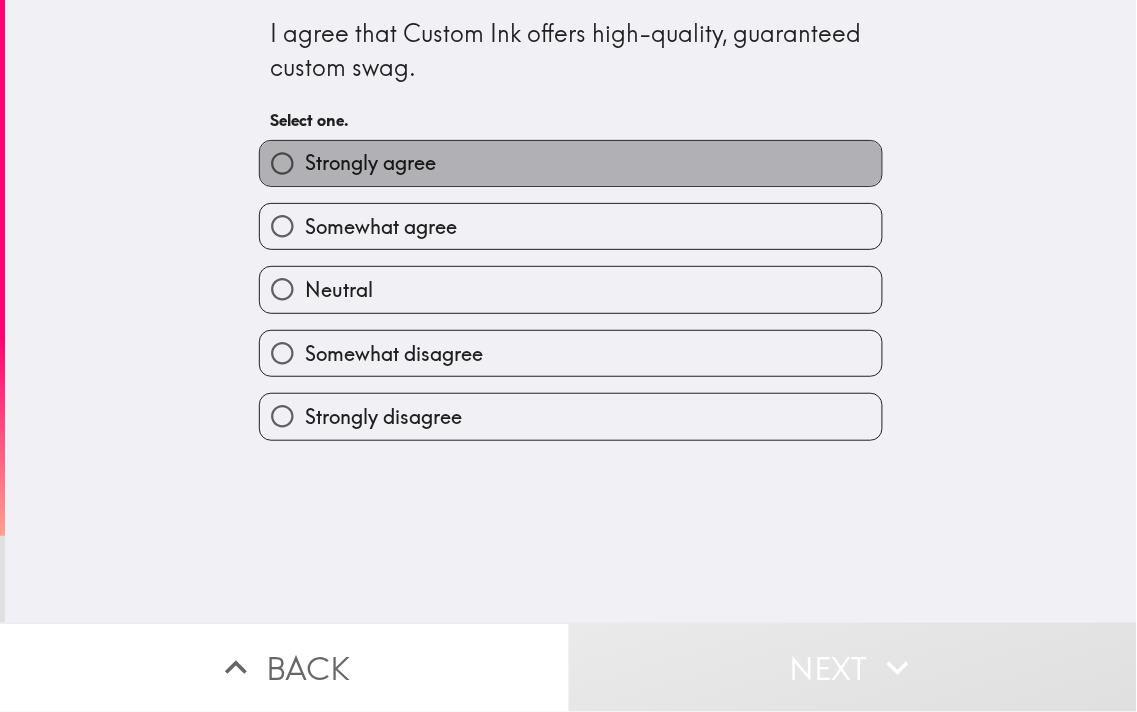 click on "Strongly agree" at bounding box center (370, 163) 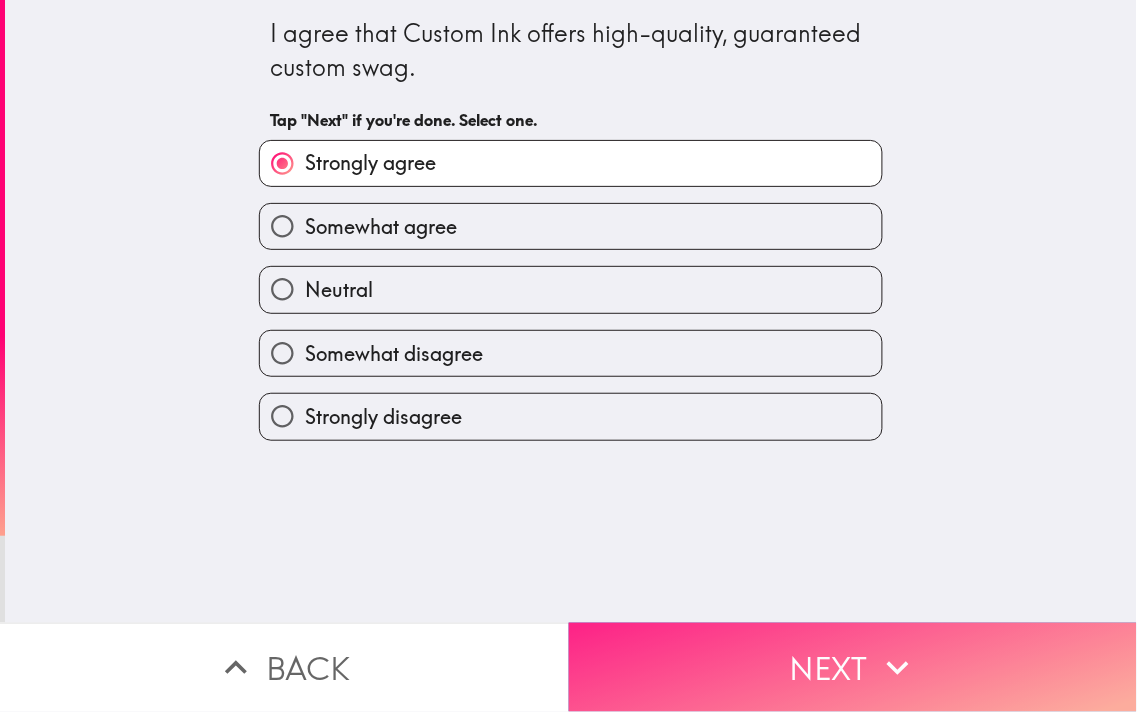 click on "Next" at bounding box center [853, 667] 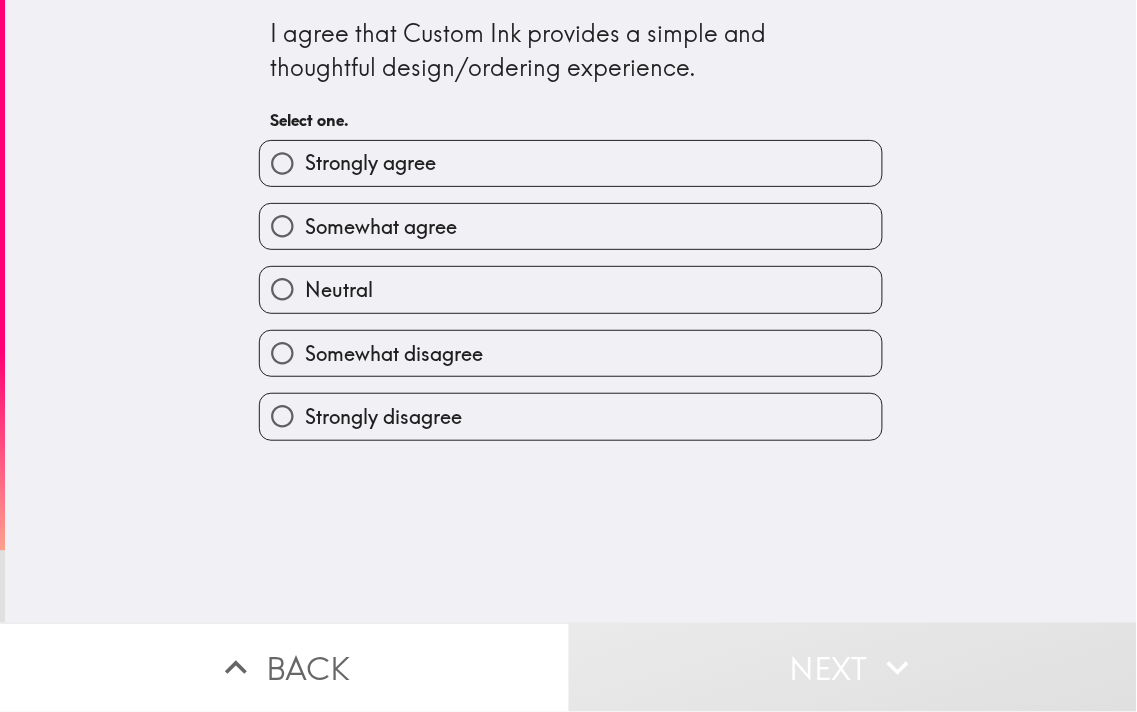click on "Somewhat agree" at bounding box center [571, 226] 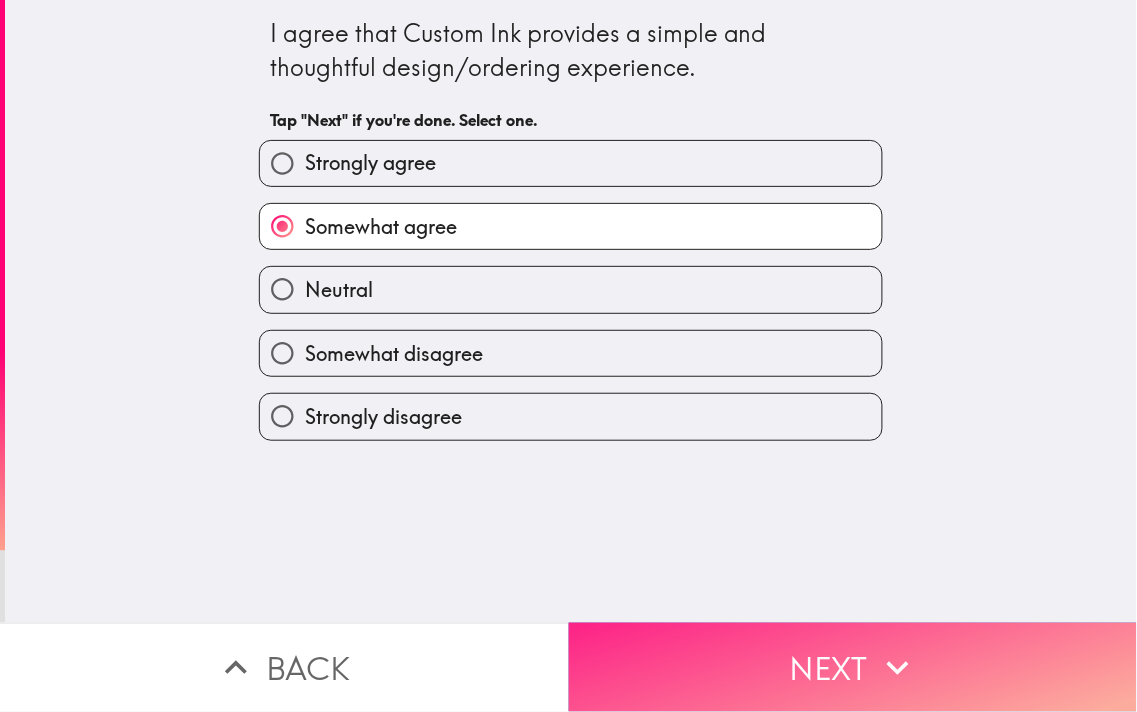 click on "Next" at bounding box center [853, 667] 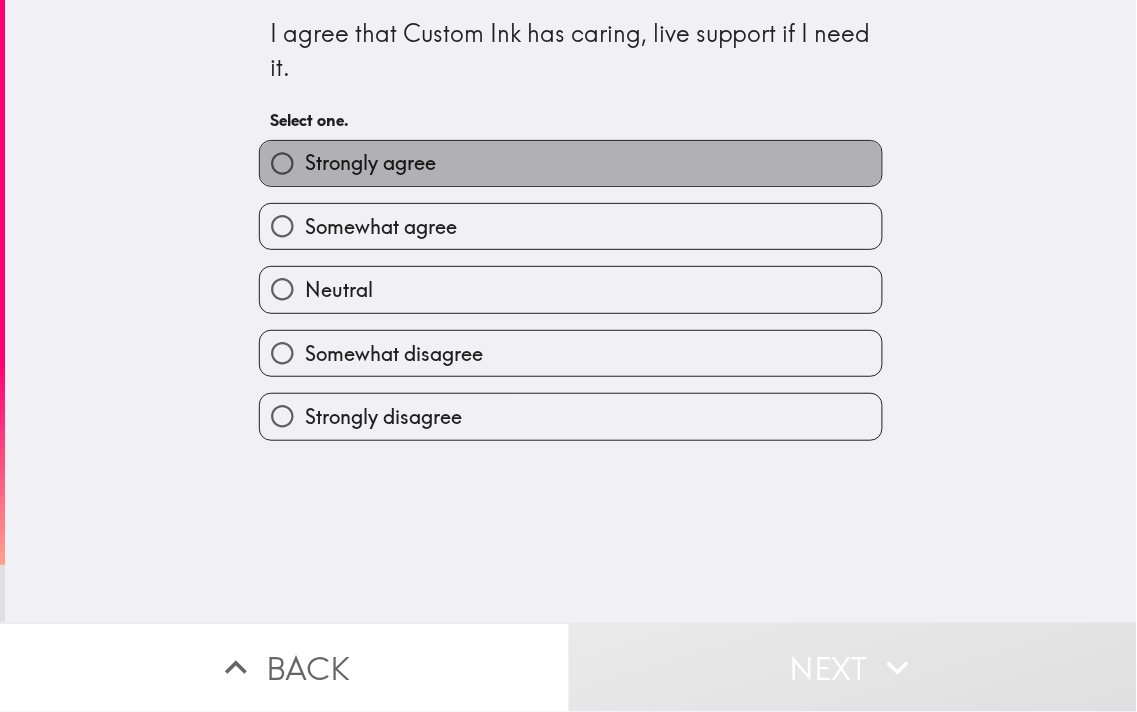 click on "Strongly agree" at bounding box center (370, 163) 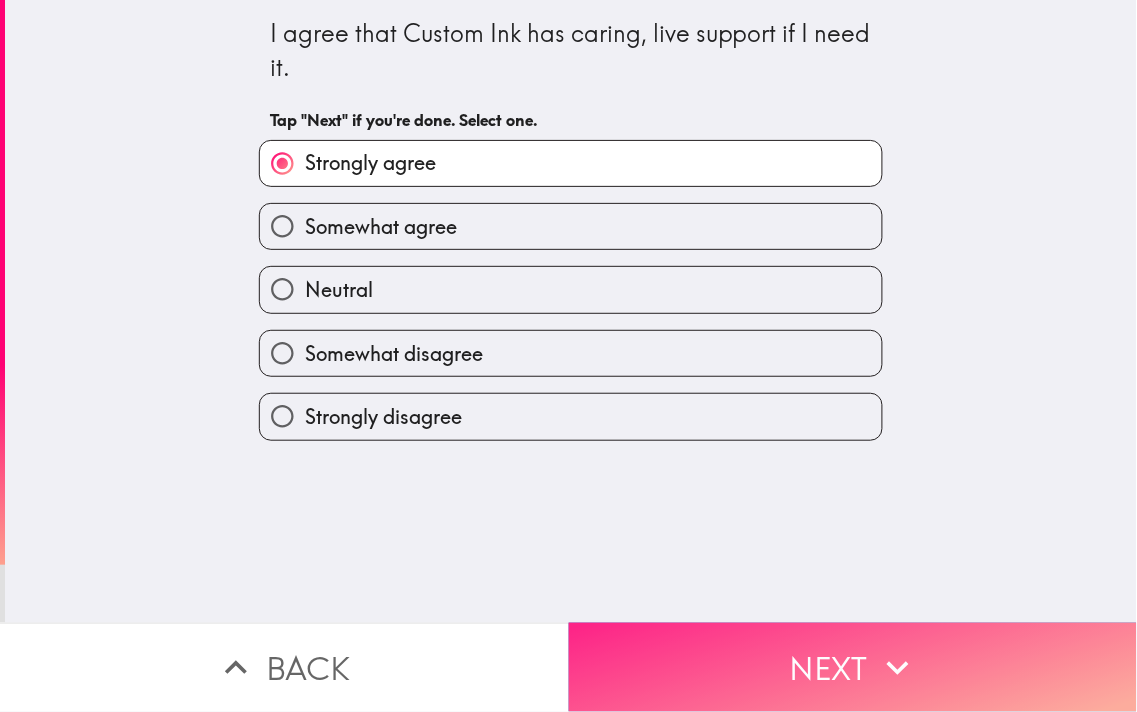 click on "Next" at bounding box center (853, 667) 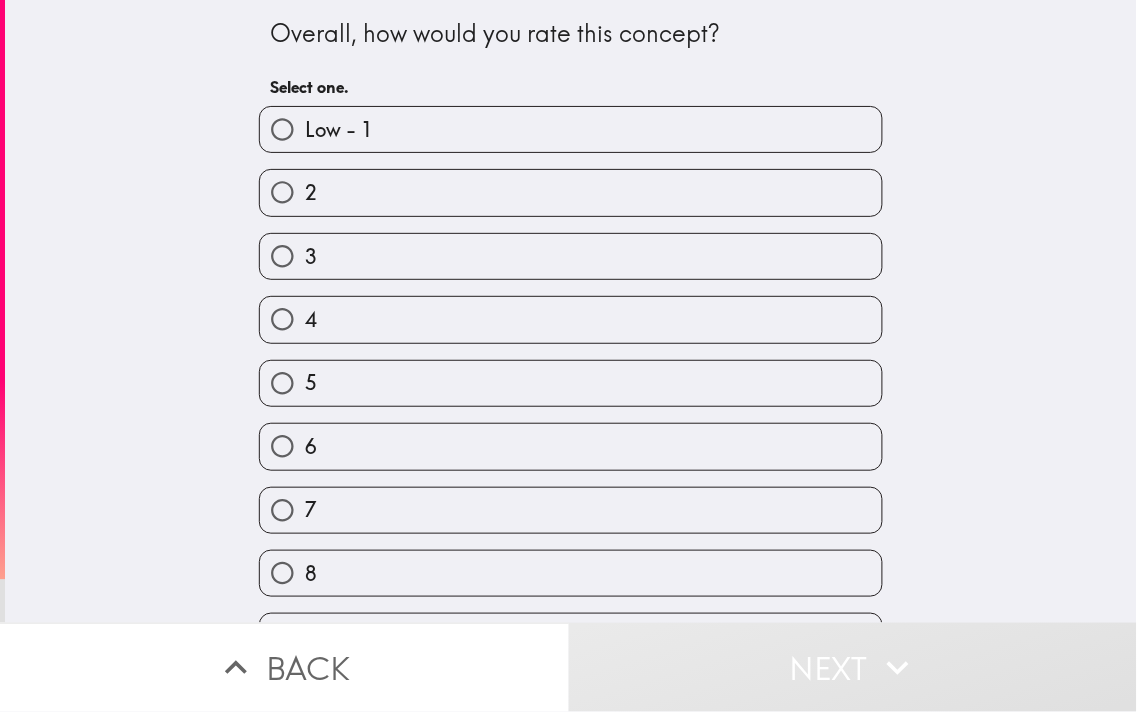 scroll, scrollTop: 118, scrollLeft: 0, axis: vertical 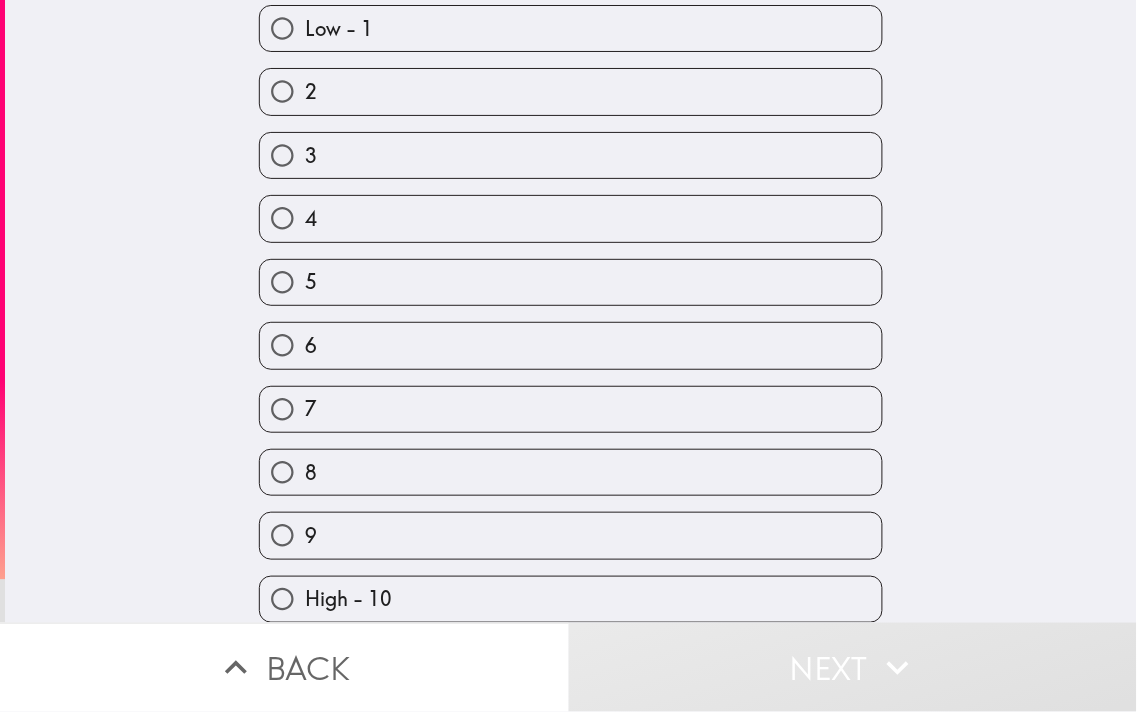 click on "High - 10" at bounding box center (571, 599) 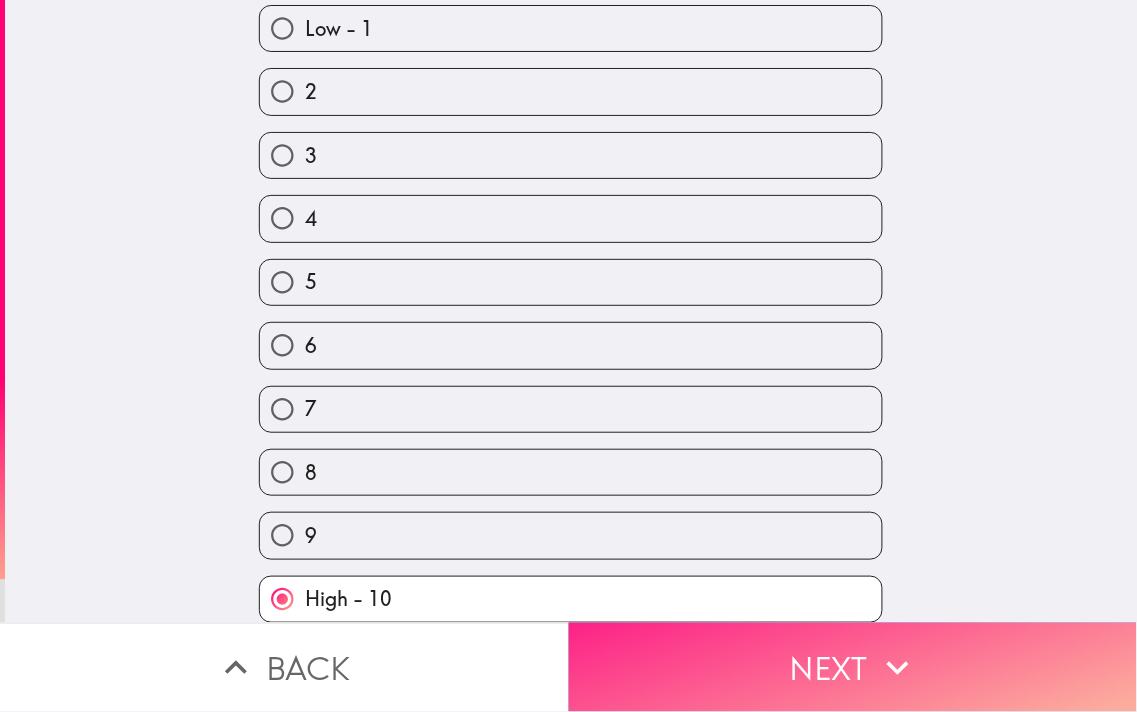 click on "Next" at bounding box center [853, 667] 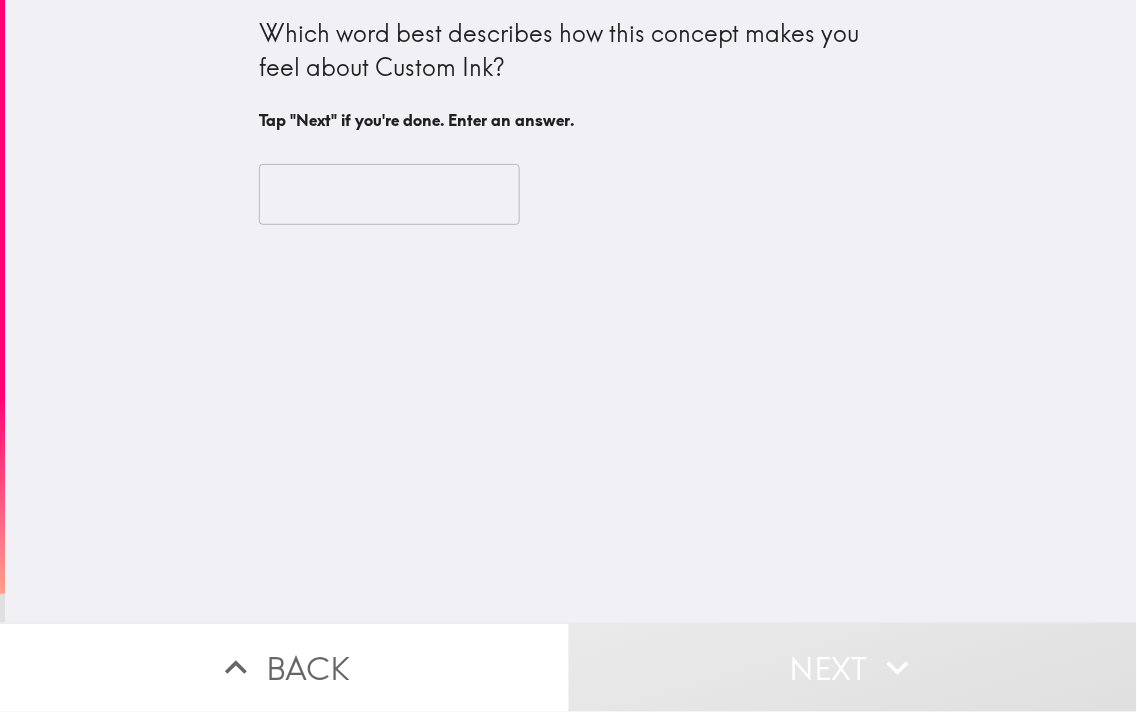 scroll, scrollTop: 0, scrollLeft: 0, axis: both 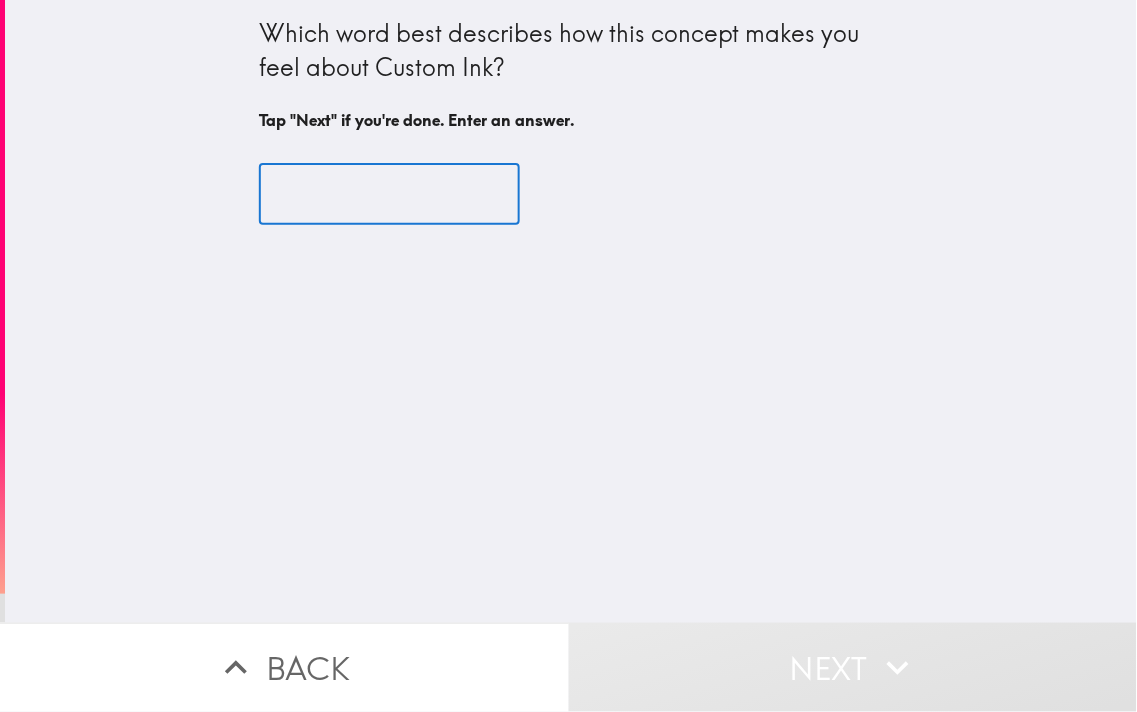 click at bounding box center (389, 195) 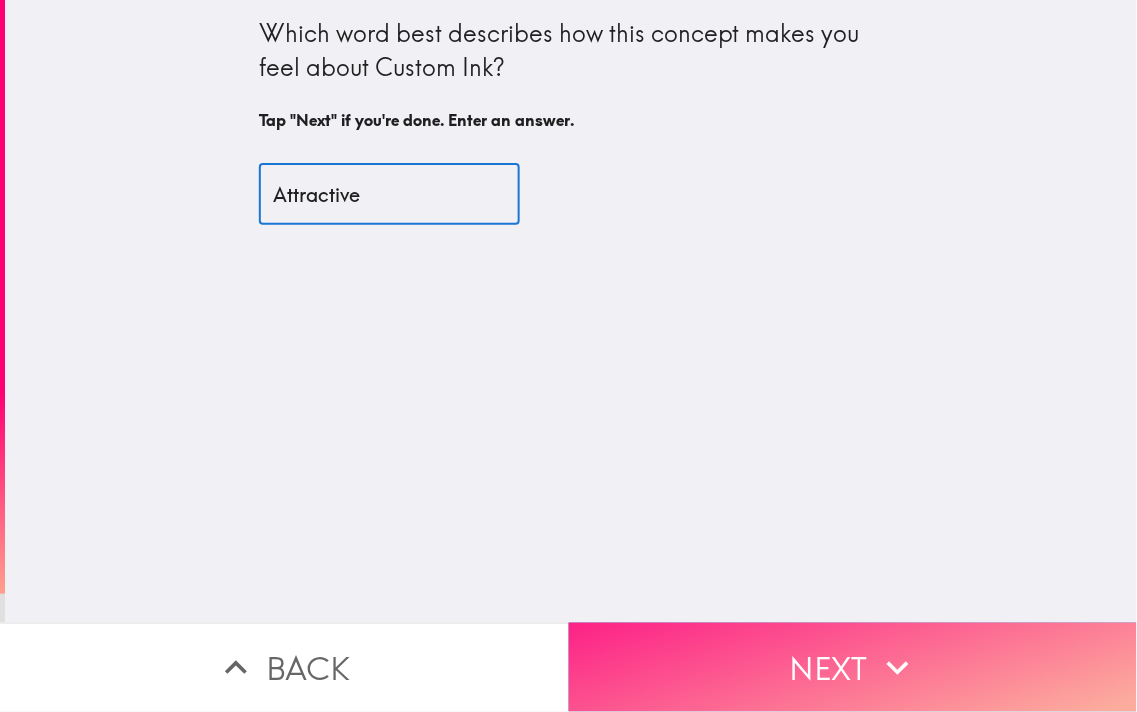 type on "Attractive" 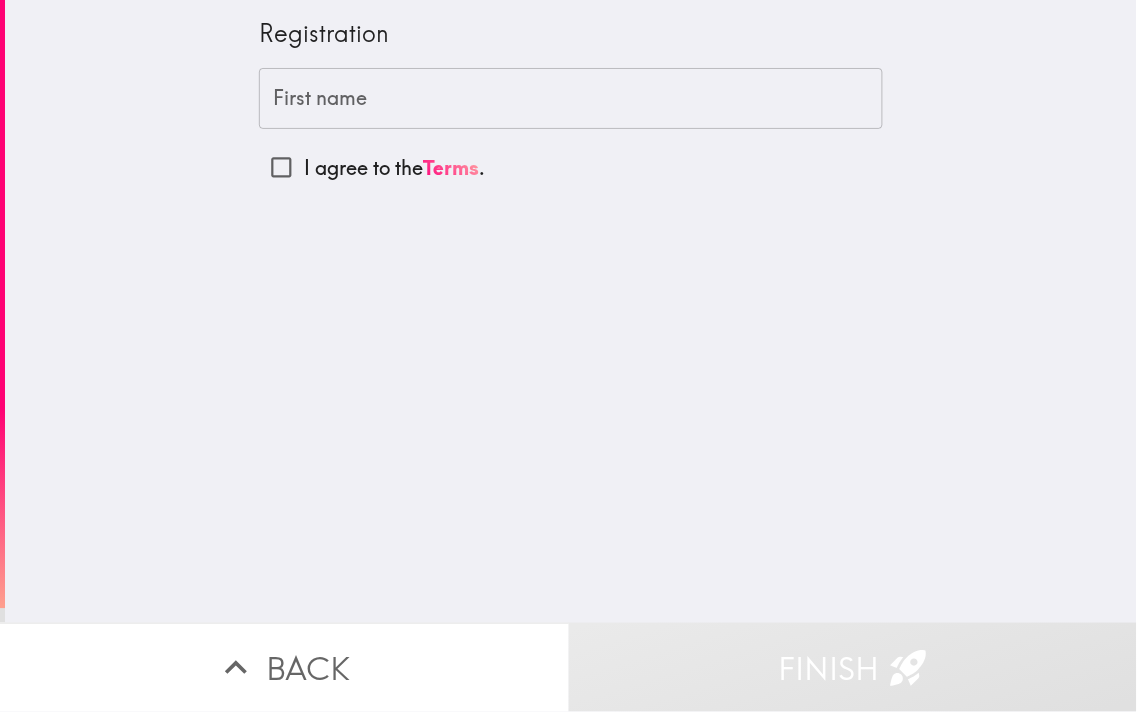 click on "First name First name" at bounding box center [571, 99] 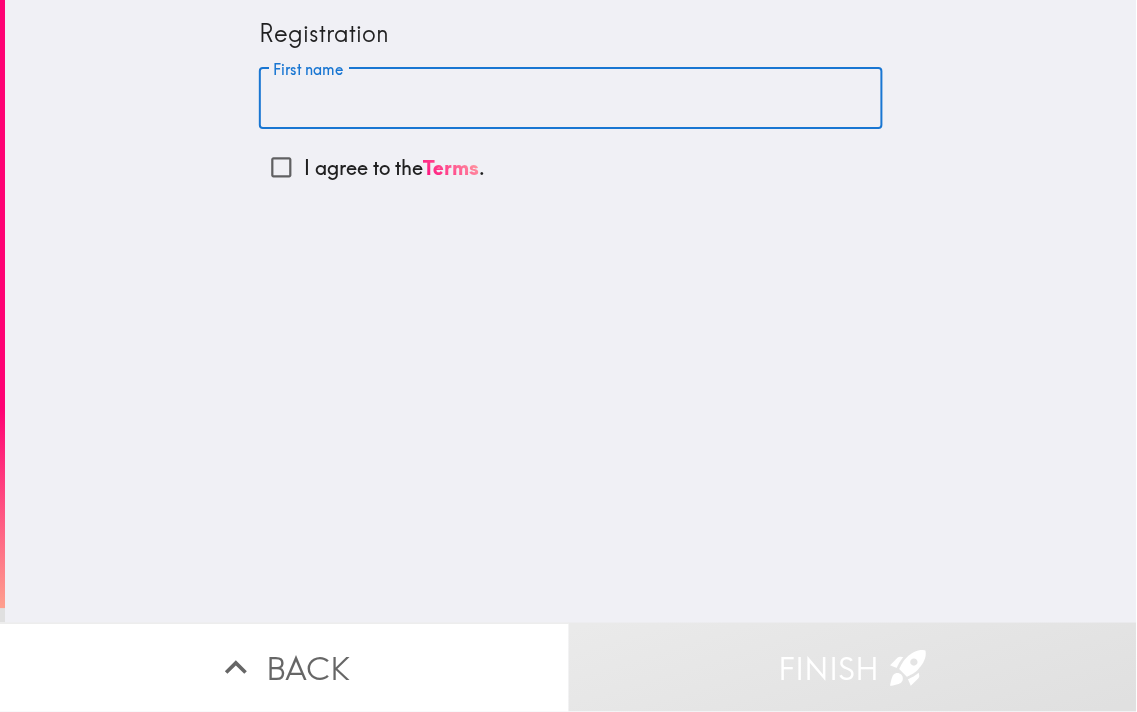 click on "First name" at bounding box center (571, 99) 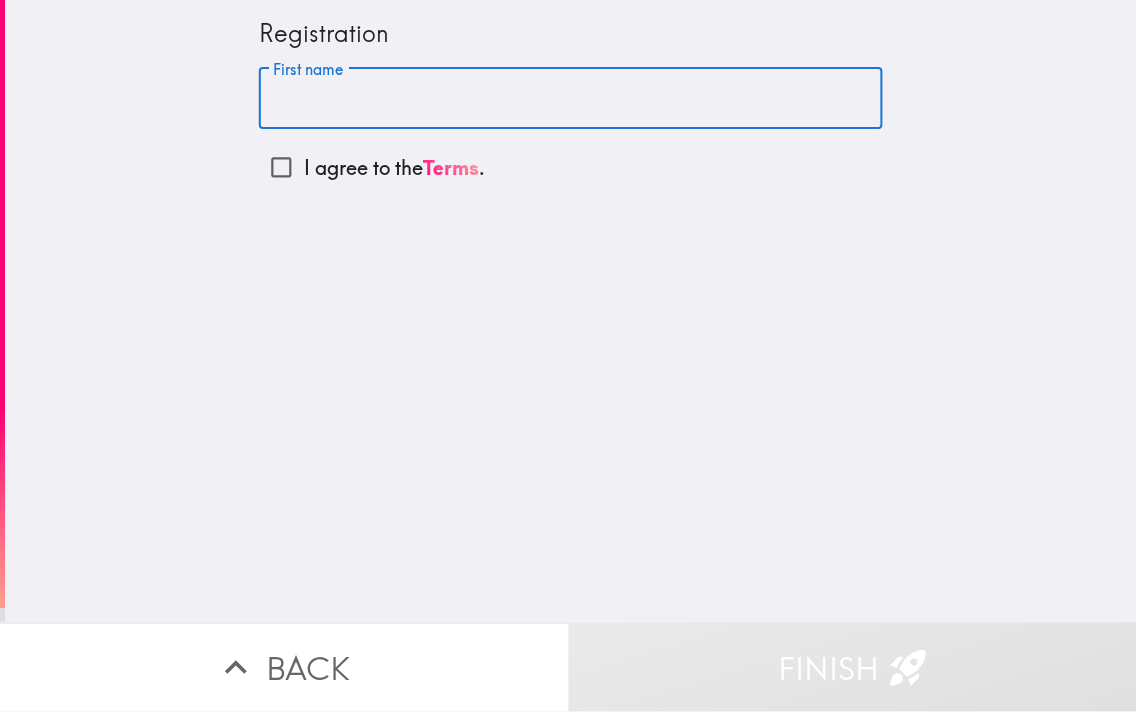 click on "I agree to the  Terms ." at bounding box center (394, 168) 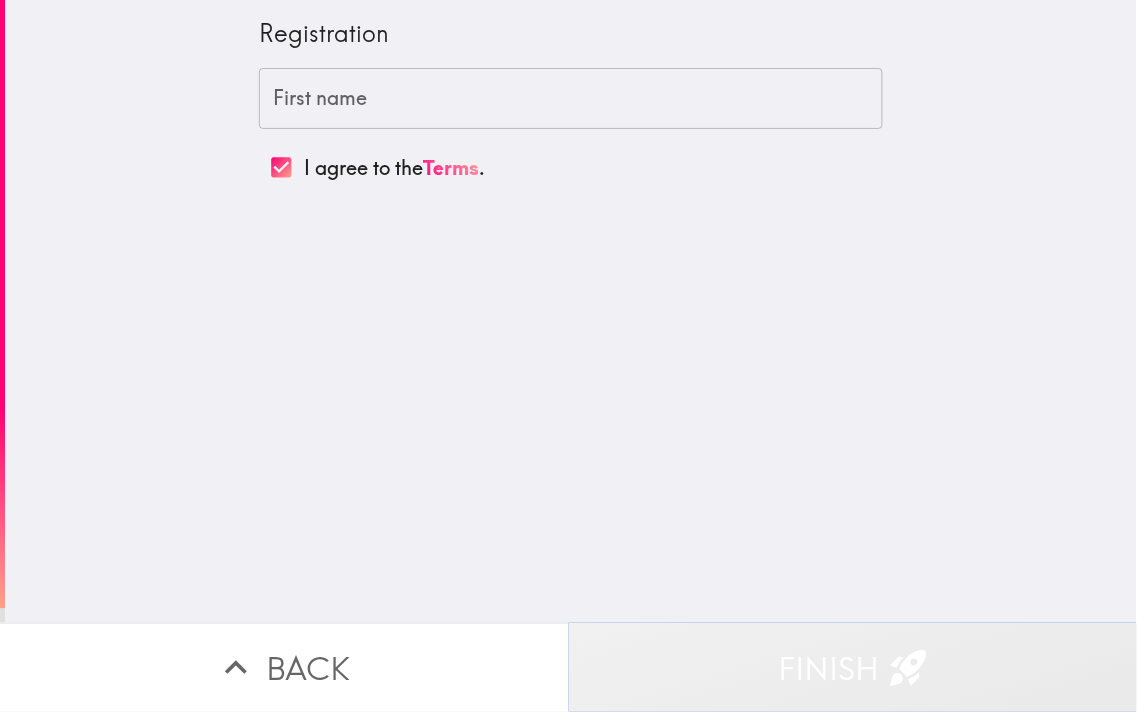 click on "Finish" at bounding box center (853, 667) 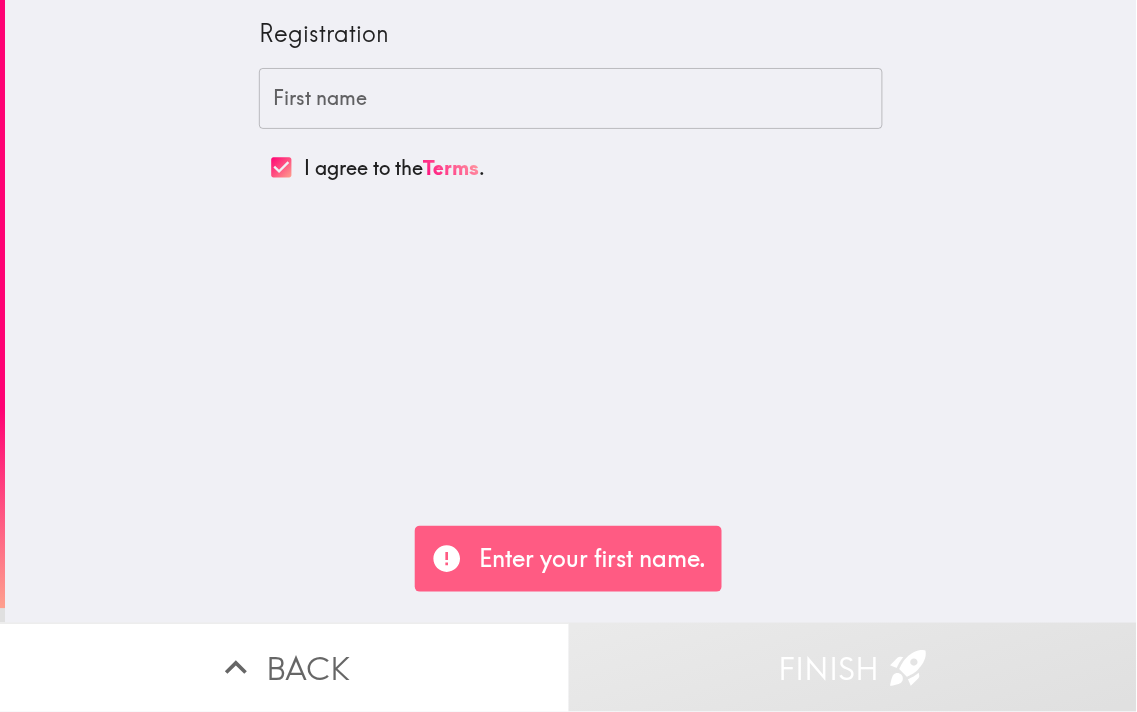 click on "I agree to the  Terms ." at bounding box center [394, 168] 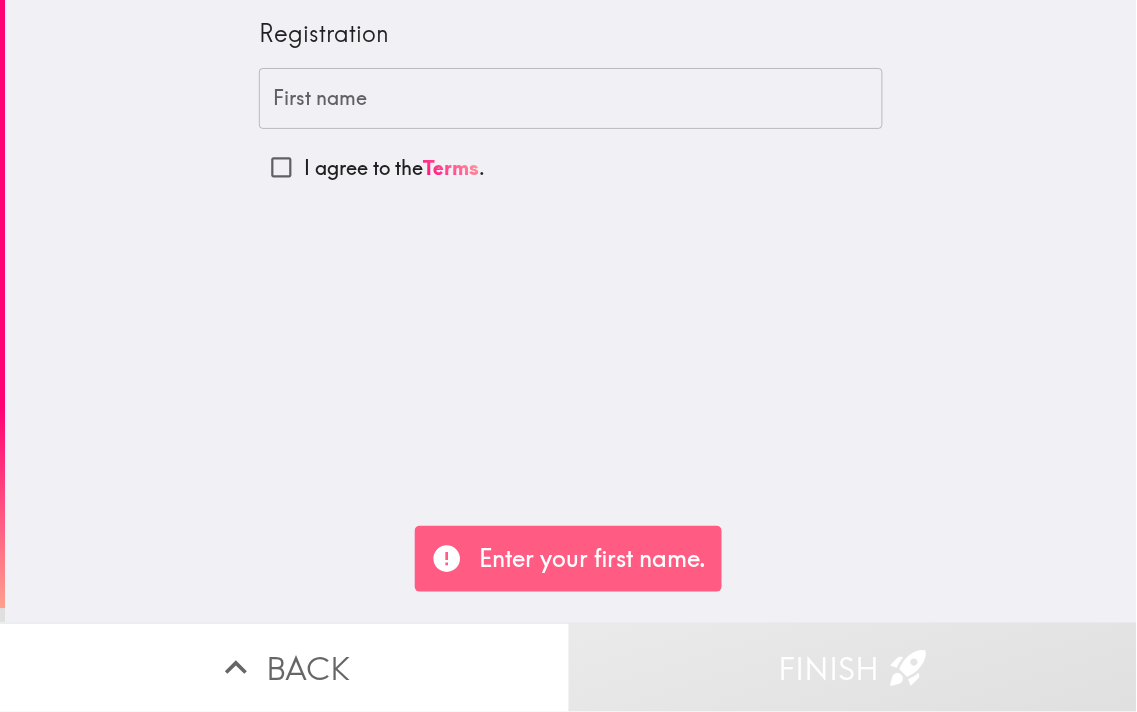 click on "First name" at bounding box center (571, 99) 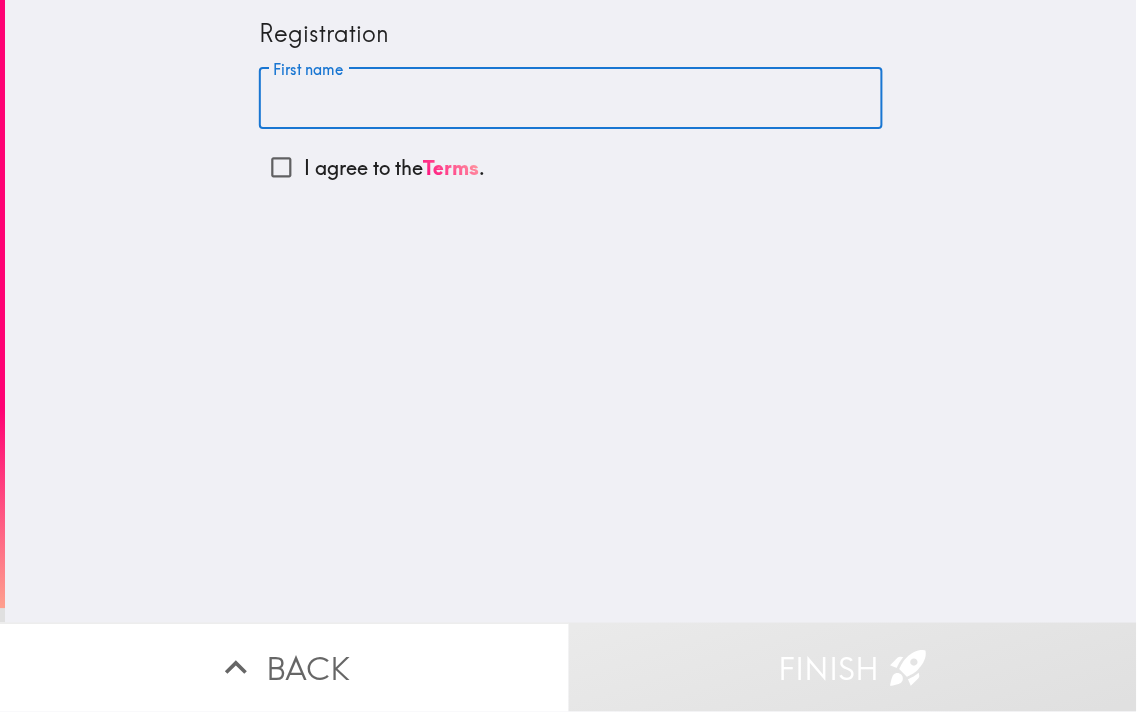 click on "First name" at bounding box center (571, 99) 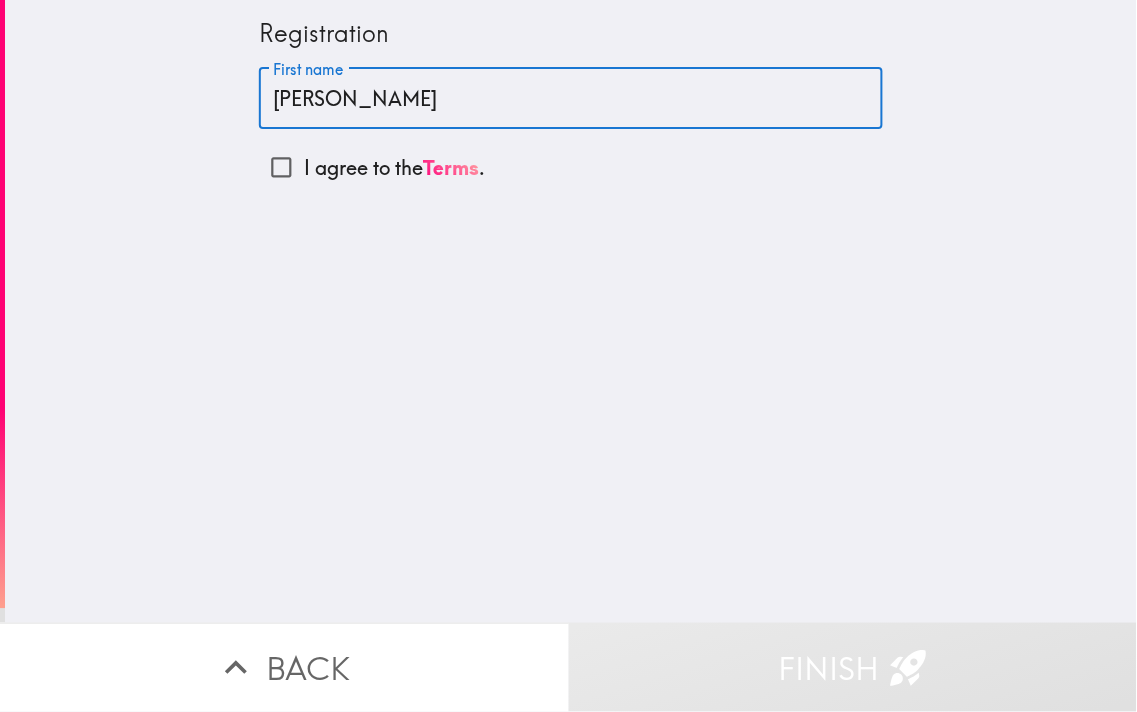 type on "[PERSON_NAME]" 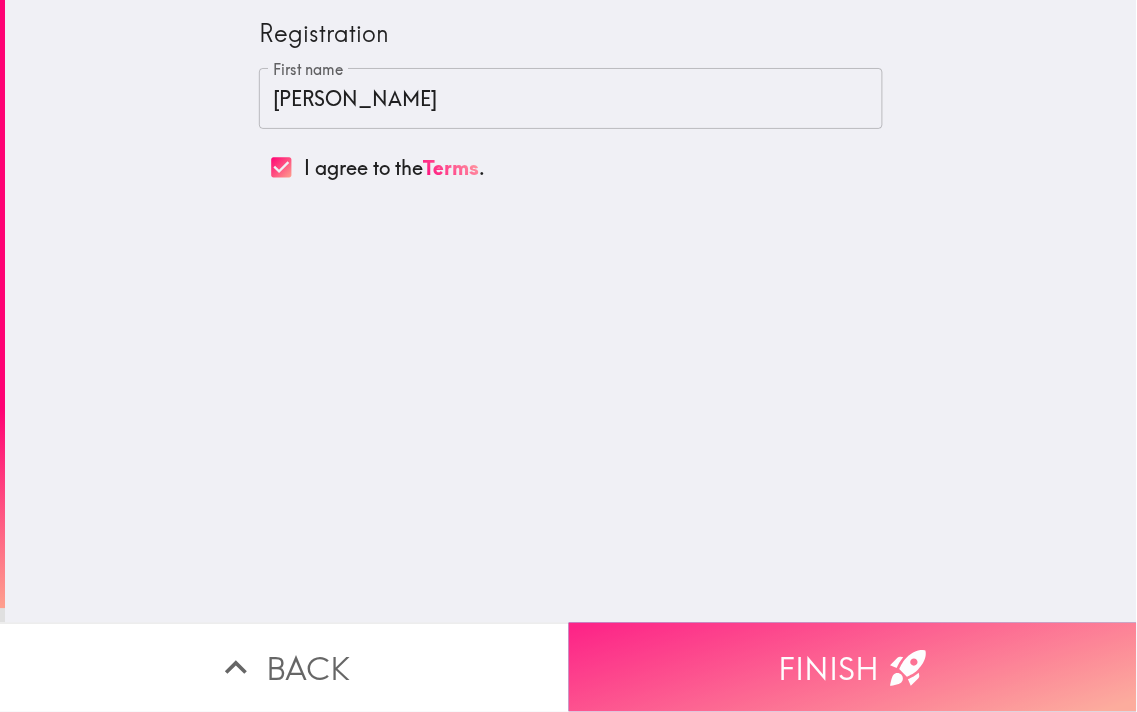 click on "Finish" at bounding box center [853, 667] 